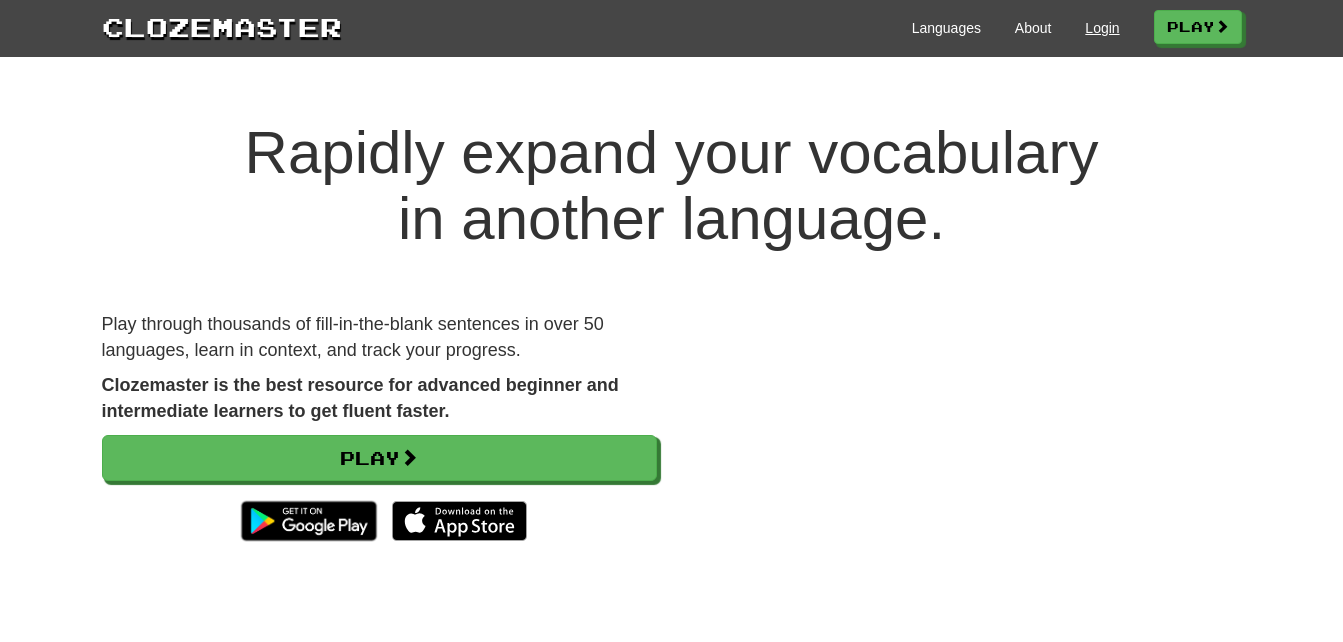 scroll, scrollTop: 0, scrollLeft: 0, axis: both 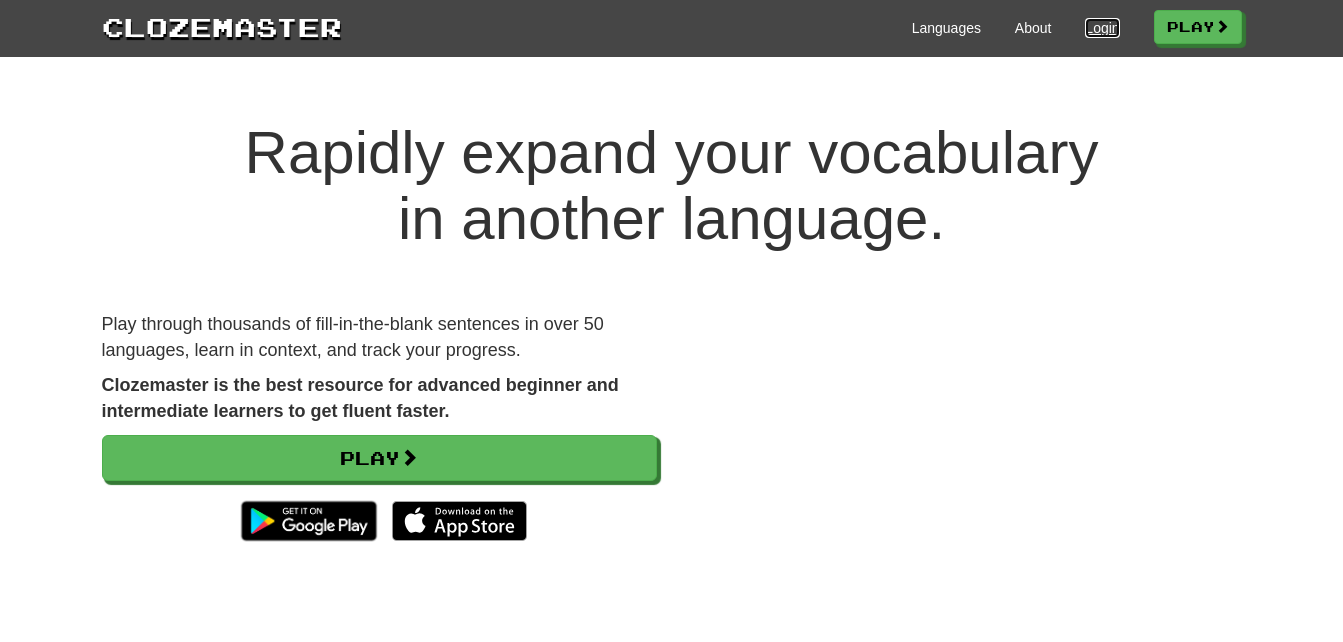 click on "Login" at bounding box center [1102, 28] 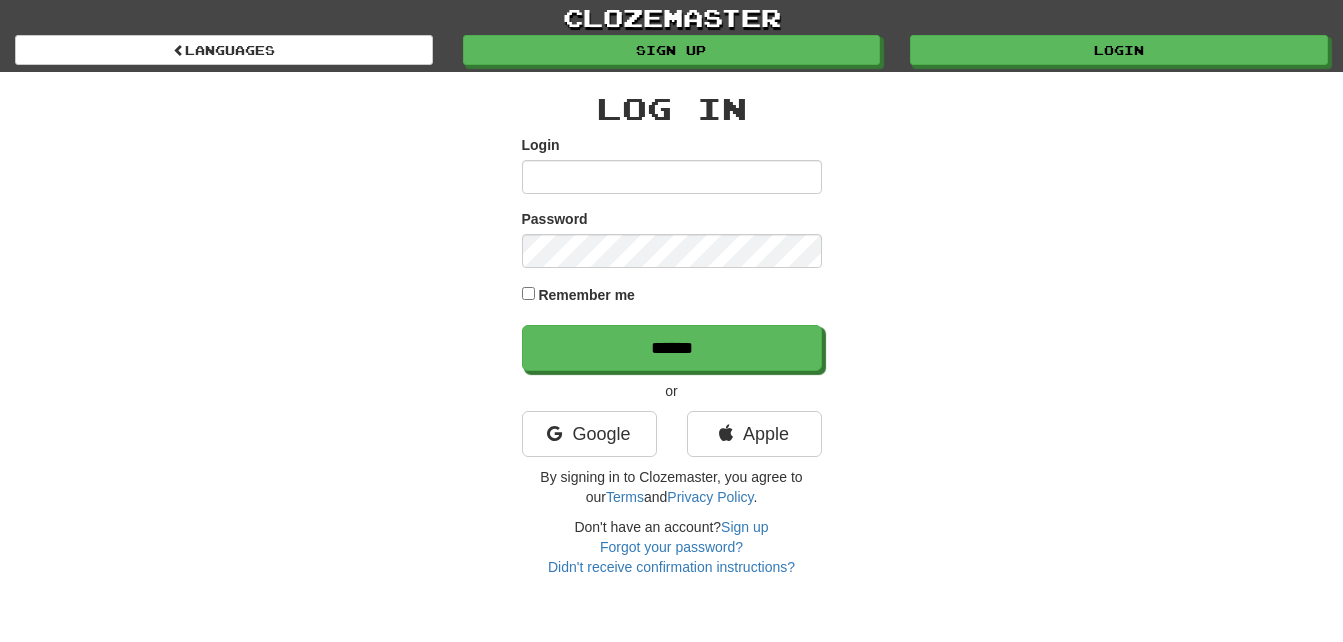 scroll, scrollTop: 0, scrollLeft: 0, axis: both 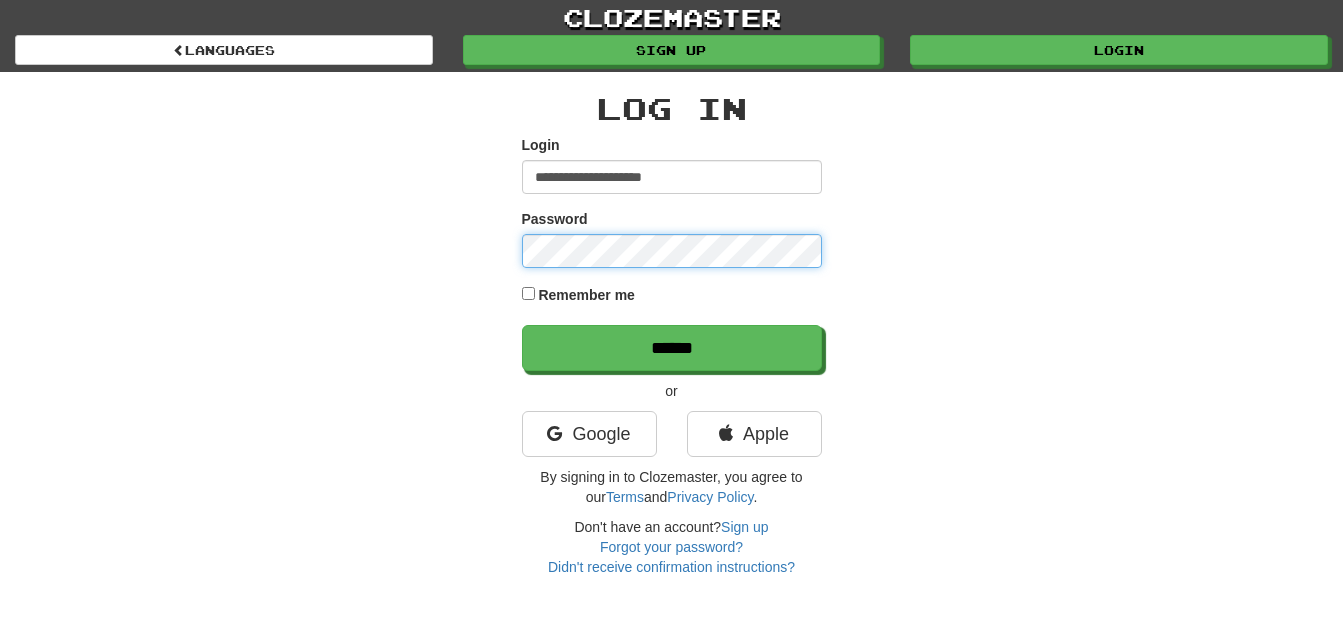 click on "******" at bounding box center (672, 348) 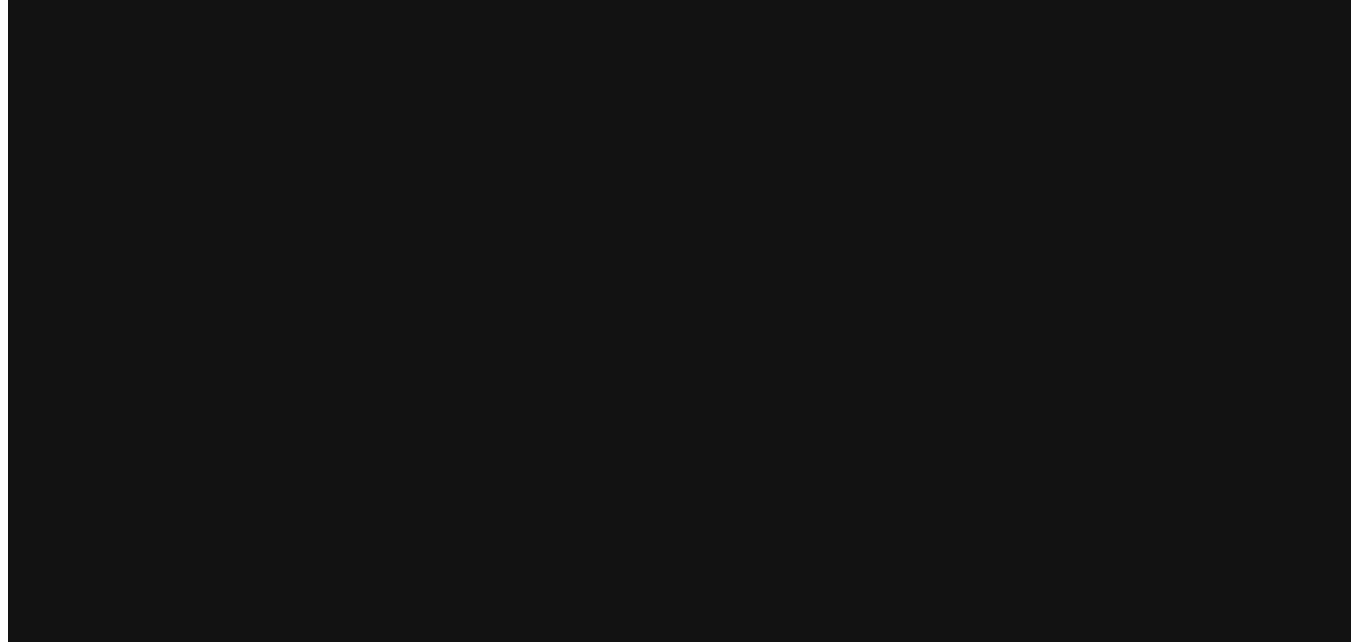 scroll, scrollTop: 0, scrollLeft: 0, axis: both 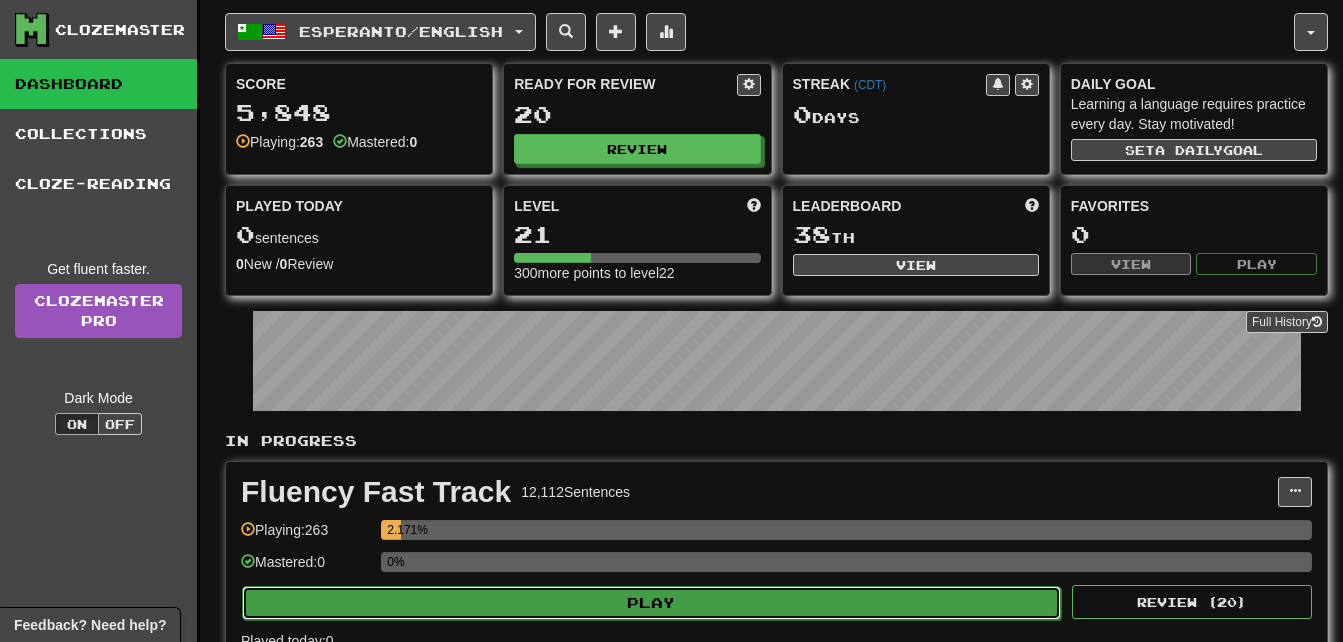 click on "Play" at bounding box center (651, 603) 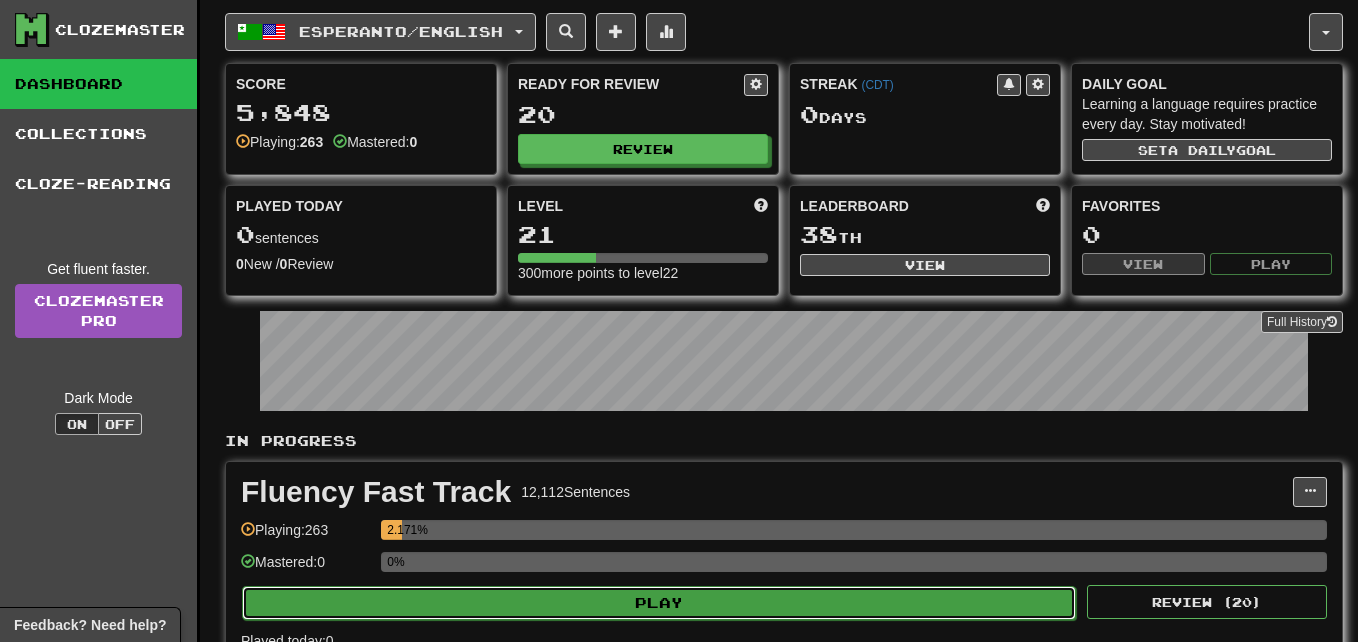 select on "**" 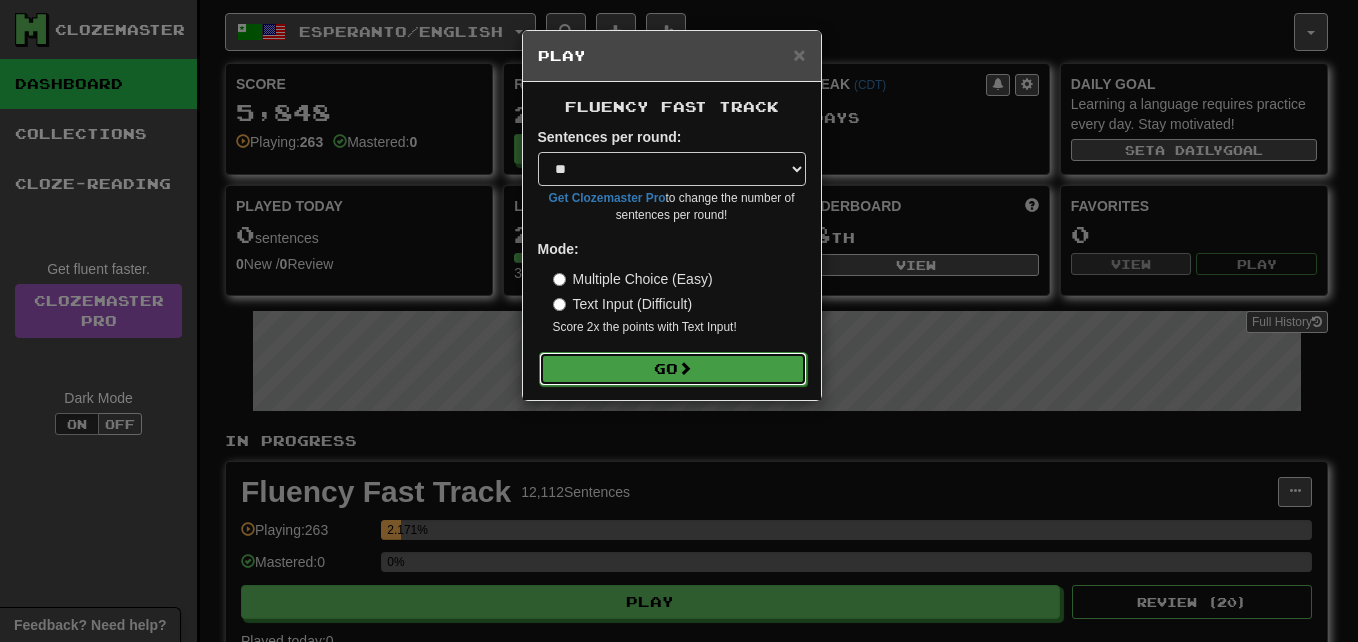 click on "Go" at bounding box center [673, 369] 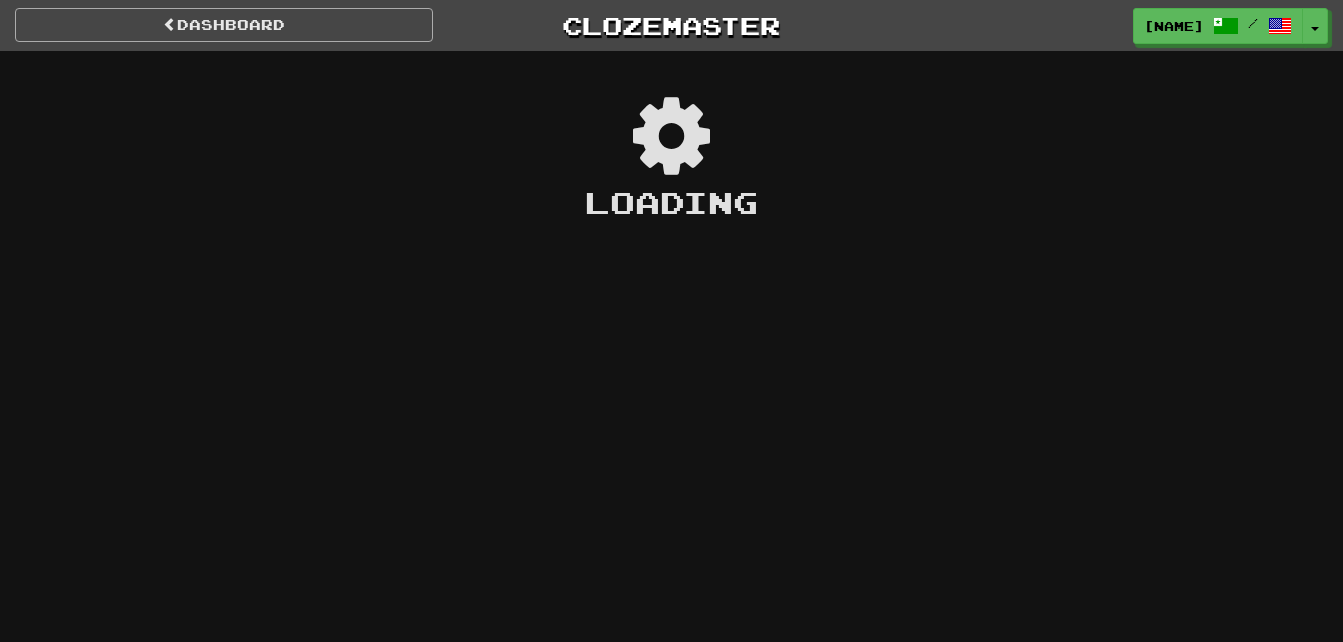 scroll, scrollTop: 0, scrollLeft: 0, axis: both 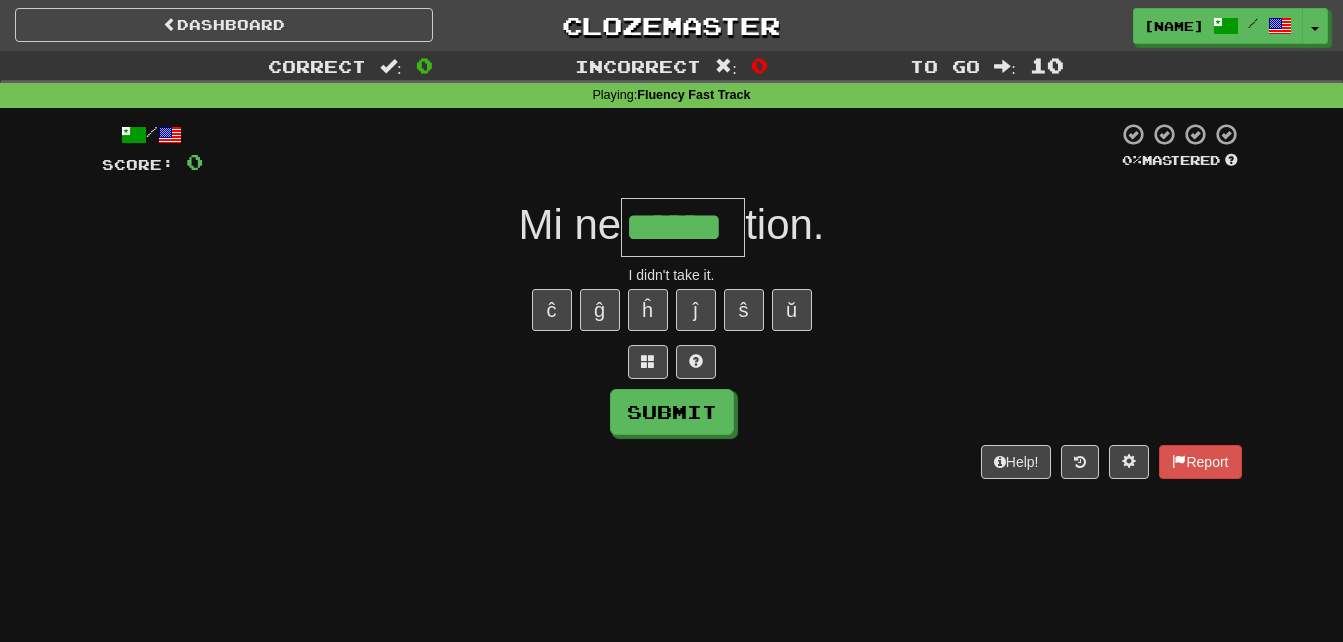 type on "******" 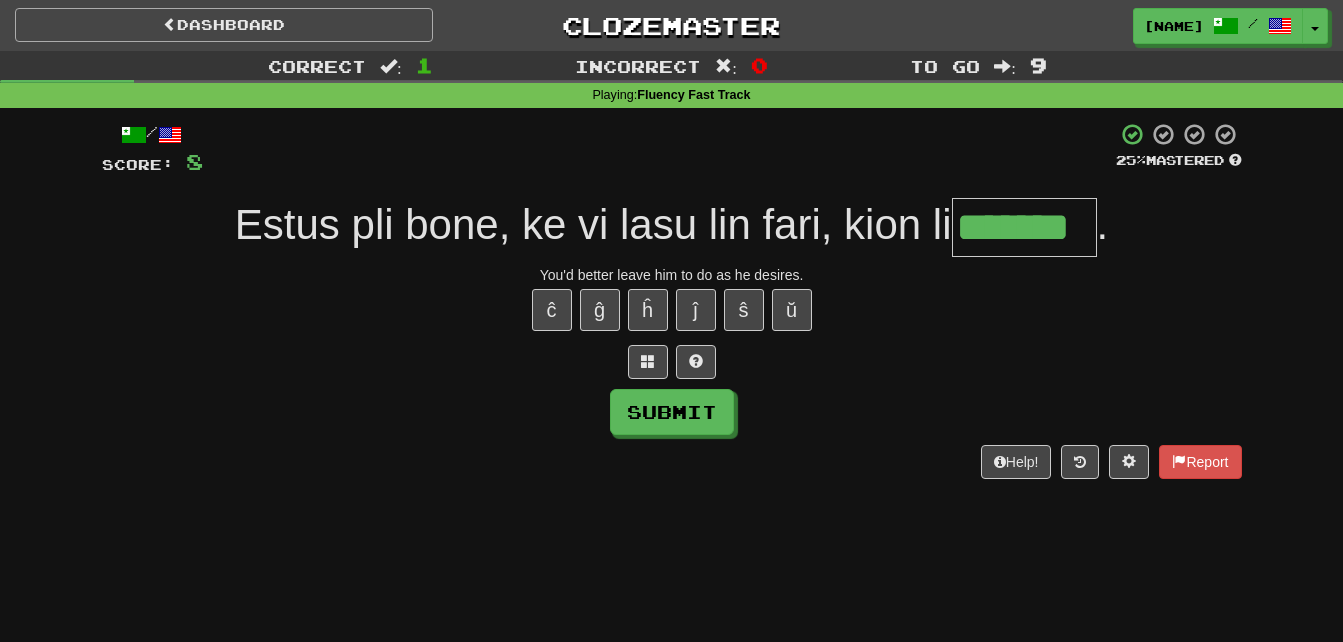 type on "*******" 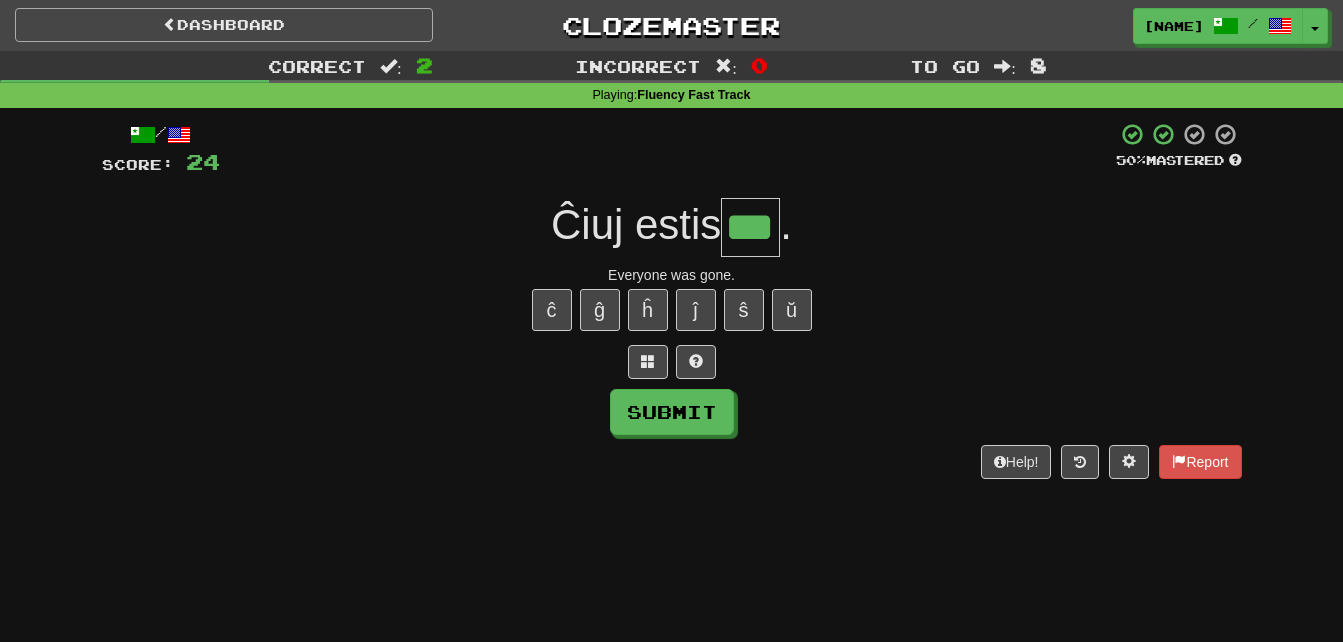 type on "***" 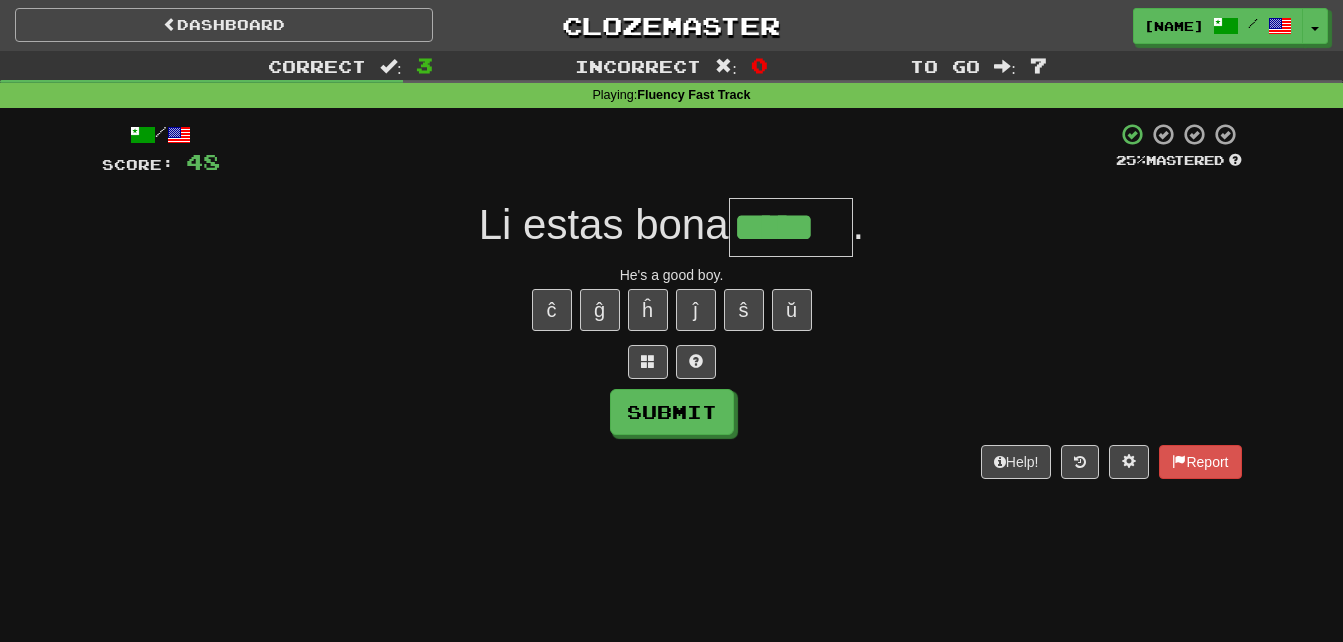 type on "*****" 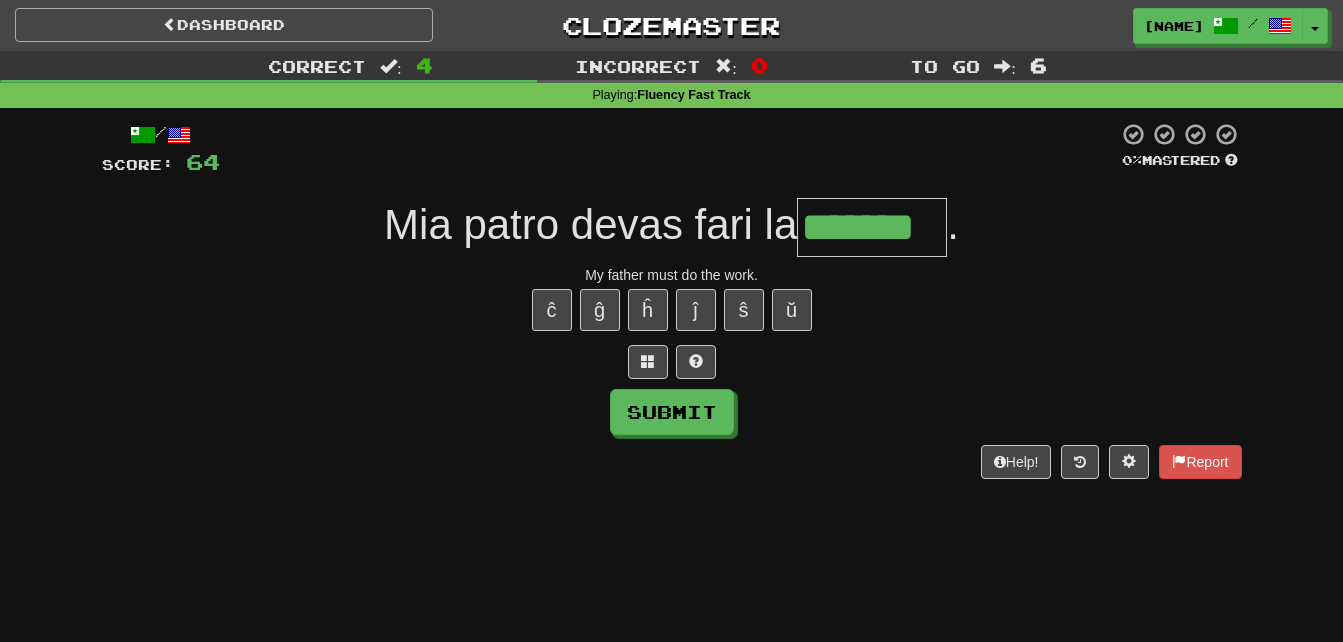 type on "*******" 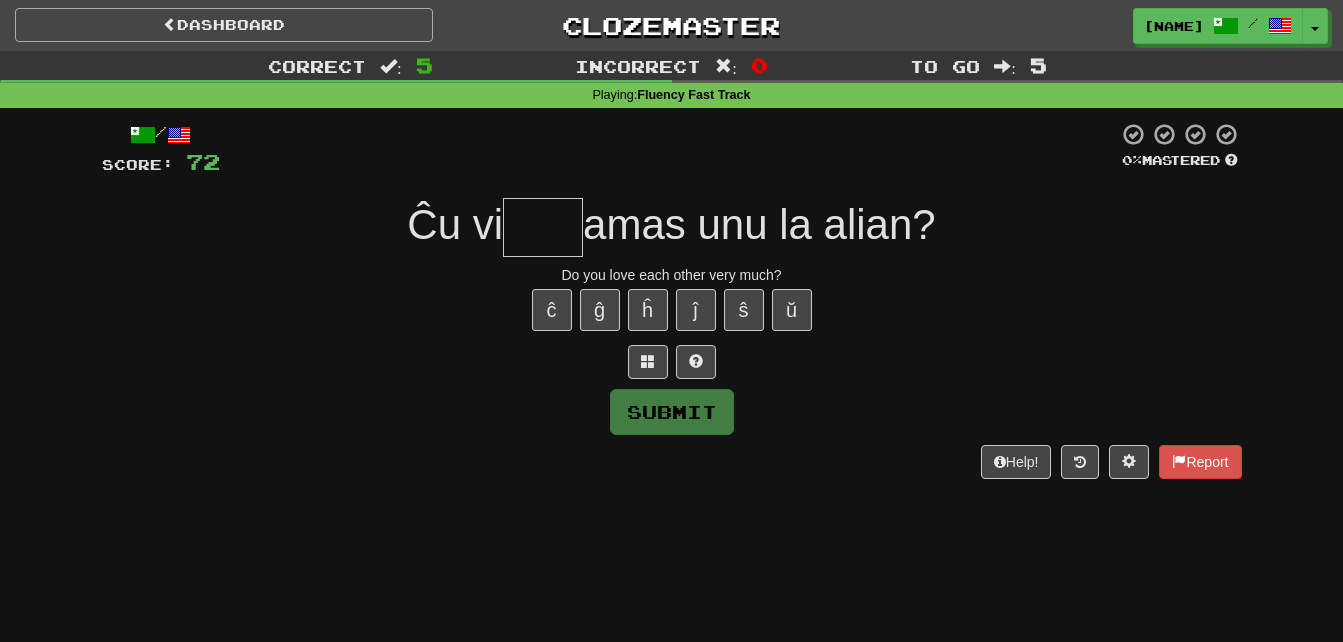 type on "*" 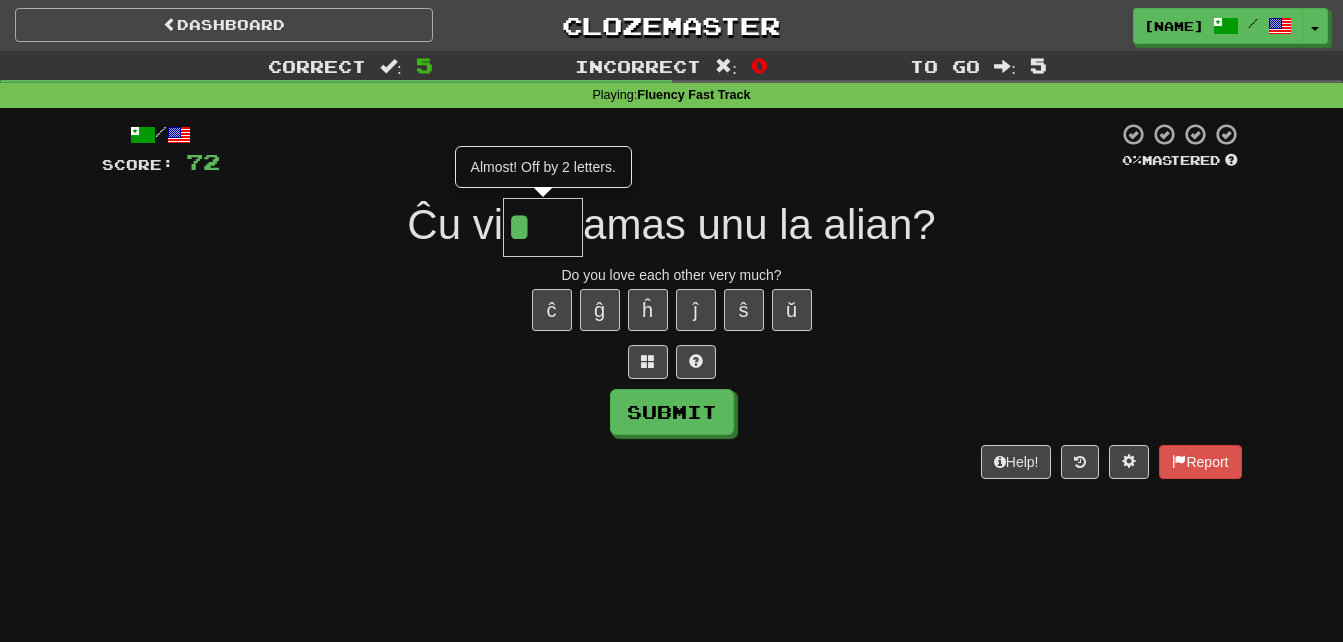 type on "***" 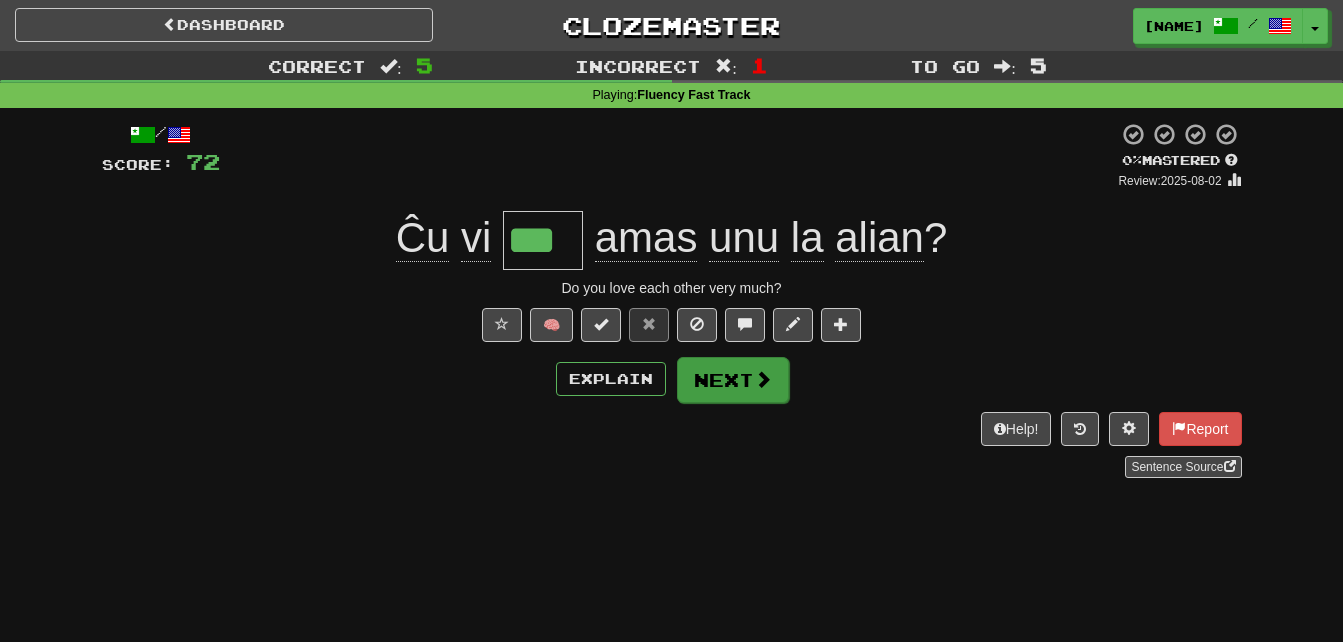 type on "***" 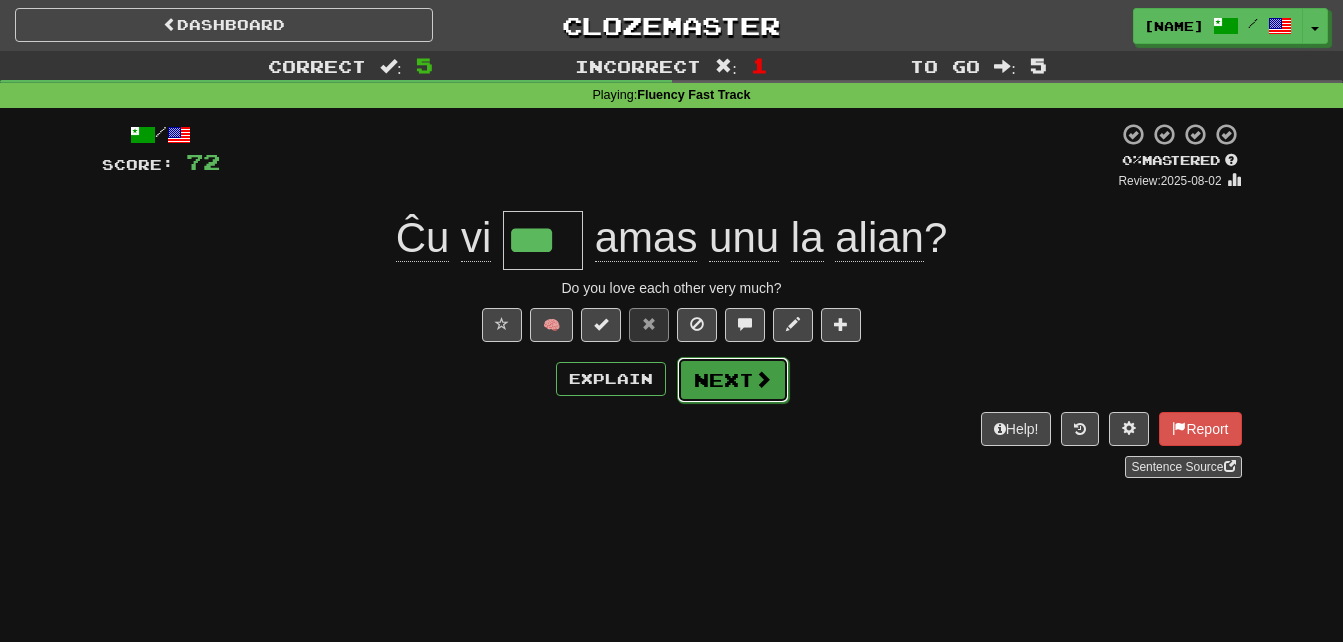 click on "Next" at bounding box center (733, 380) 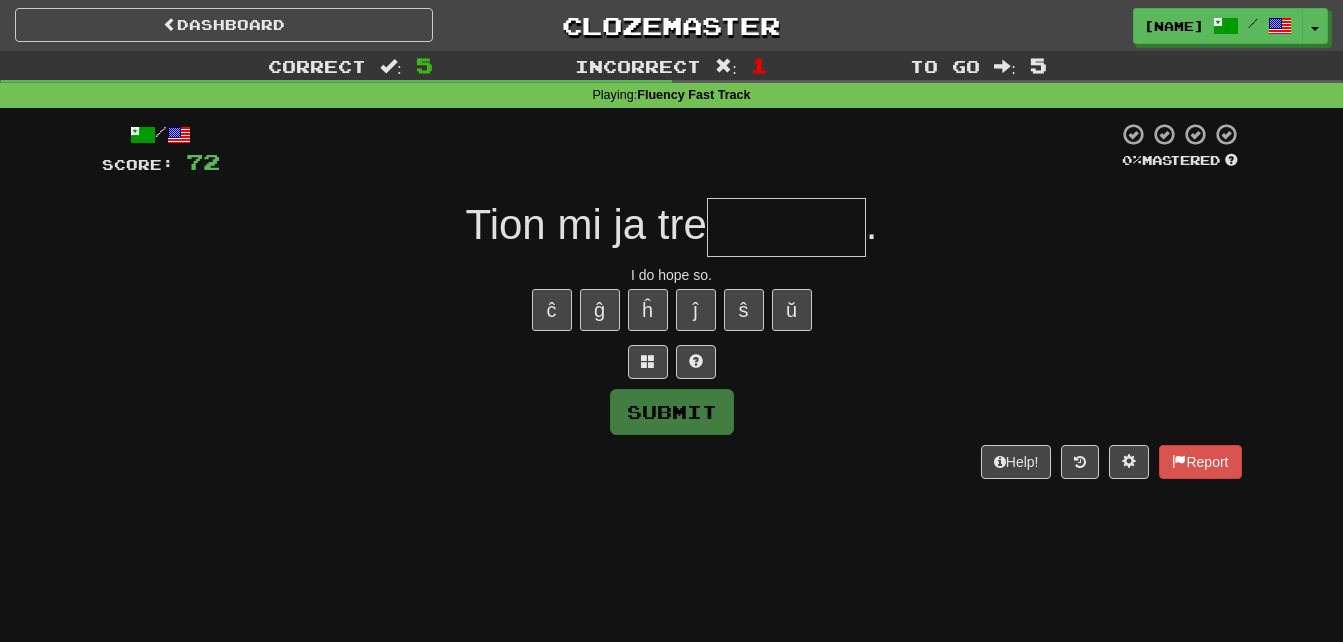 click at bounding box center (786, 227) 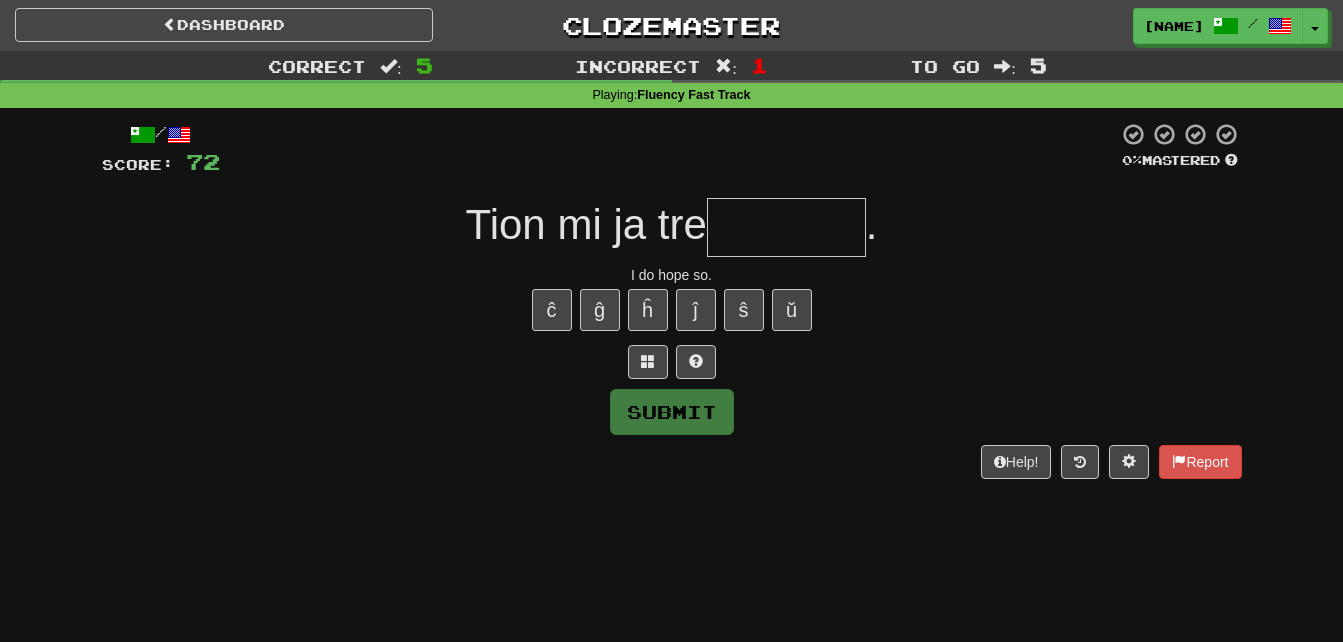 type on "*" 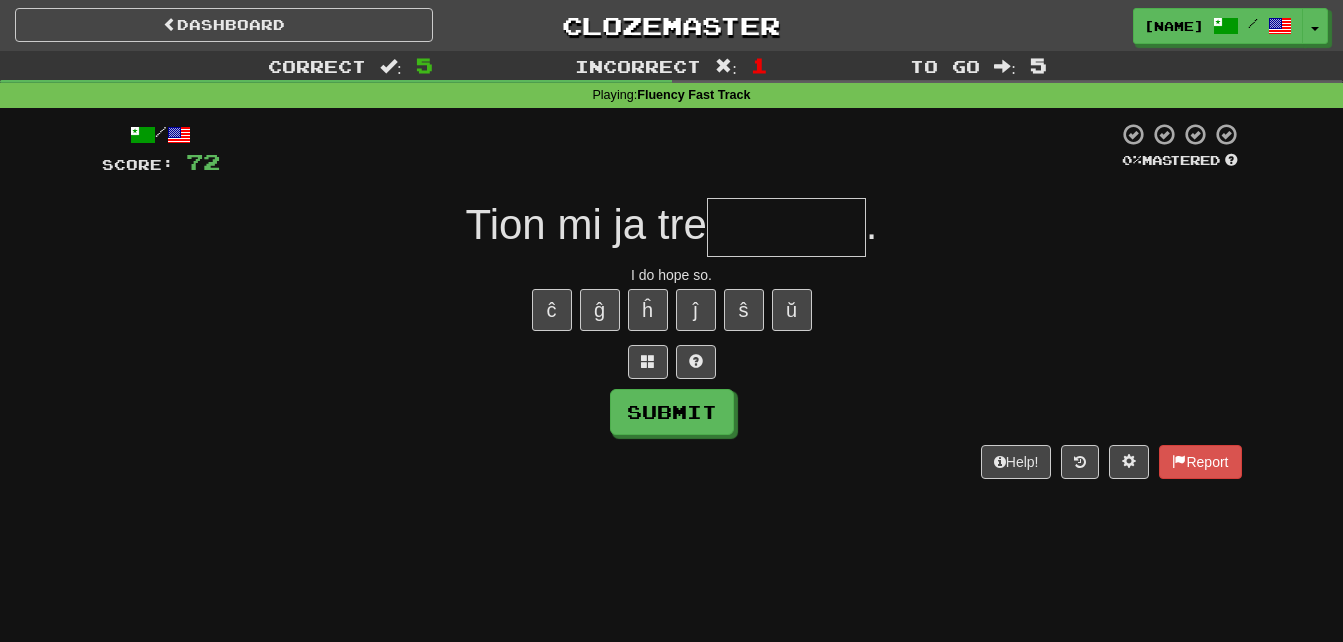 type on "*" 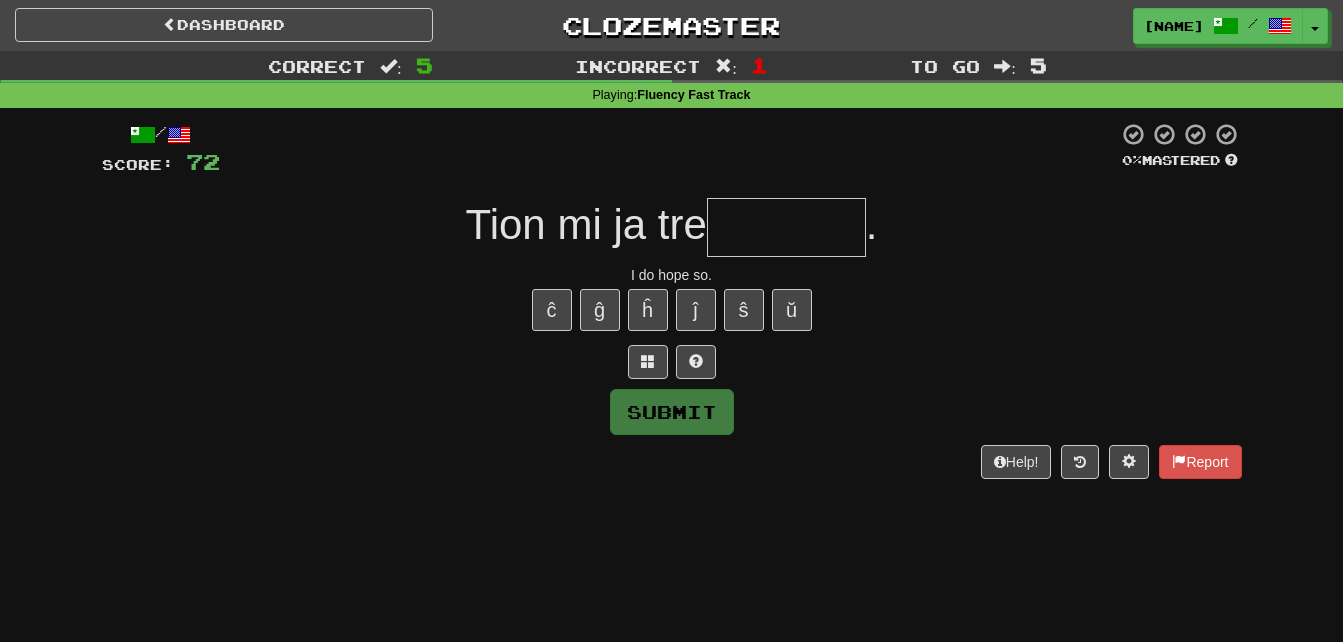 type on "*" 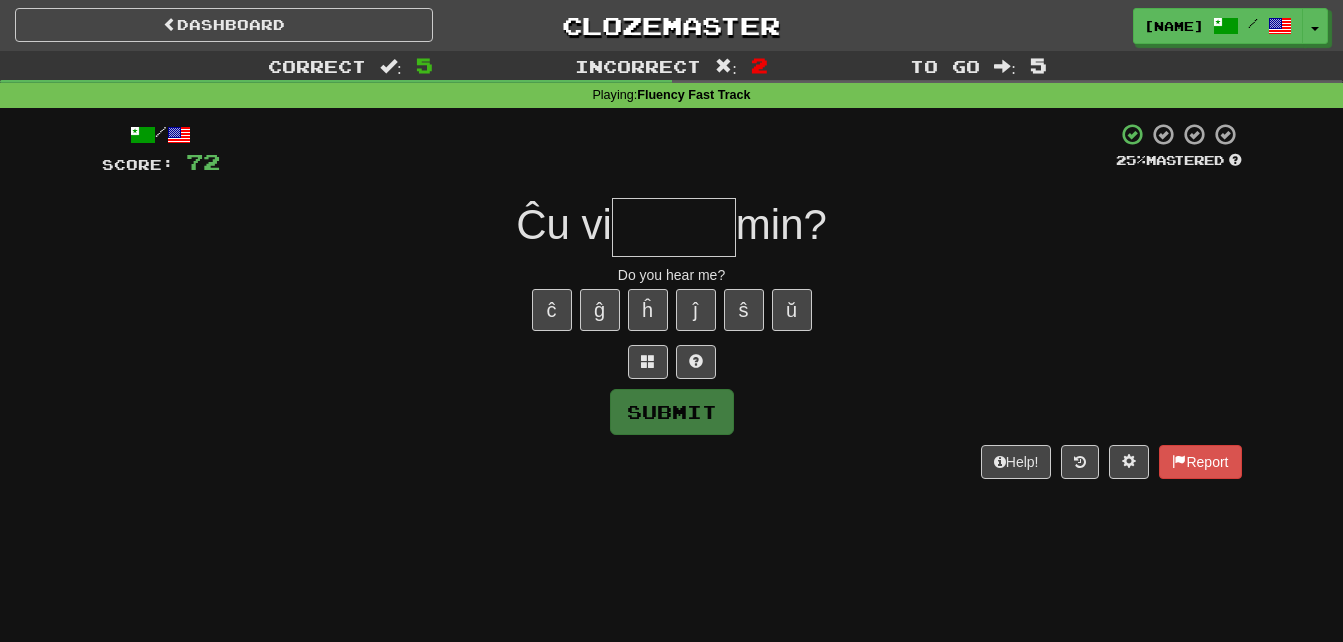 type on "*" 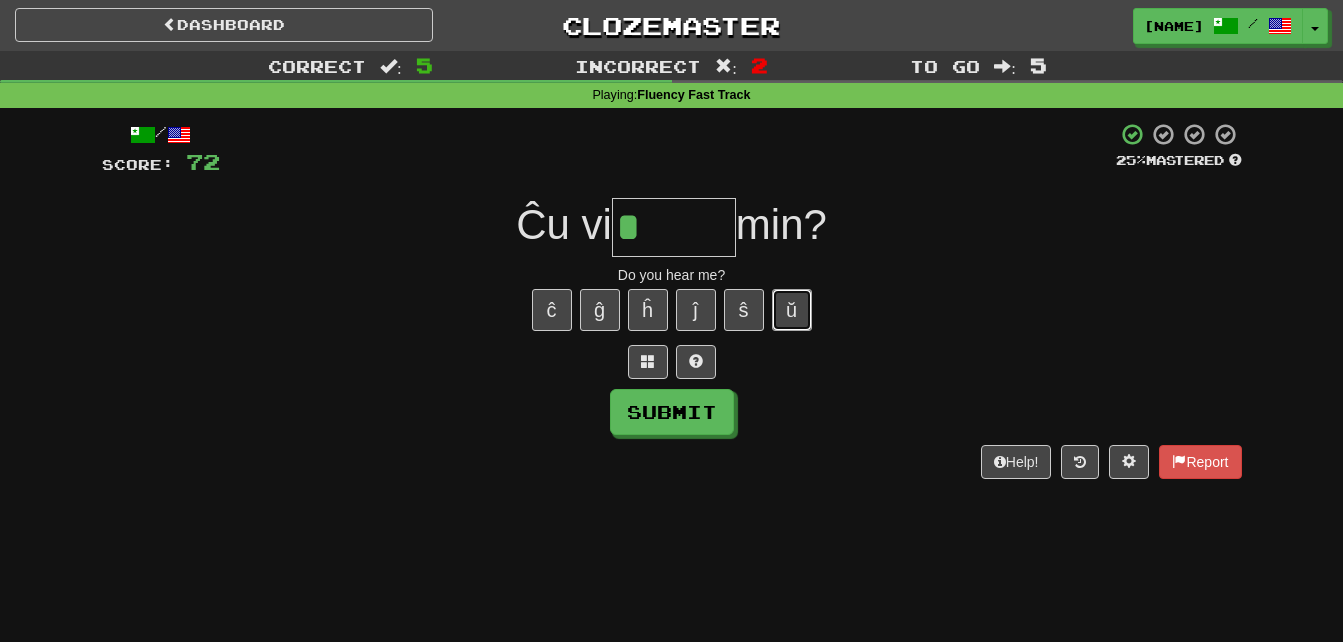 click on "ŭ" at bounding box center (792, 310) 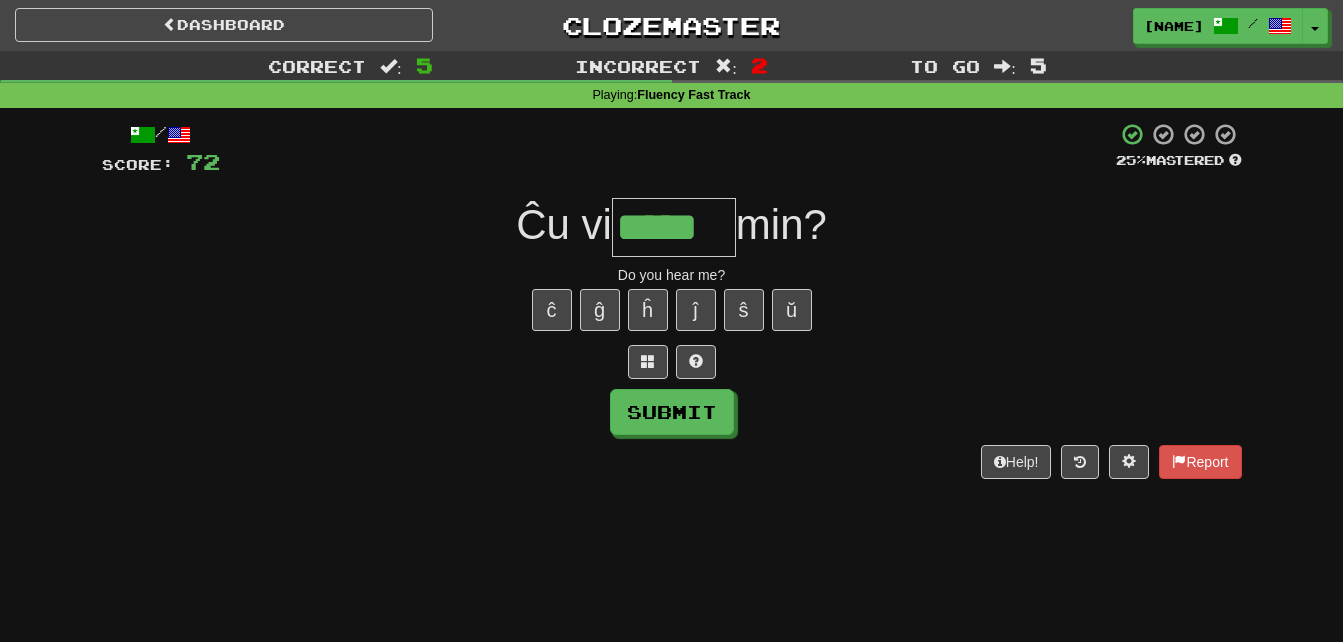 type on "*****" 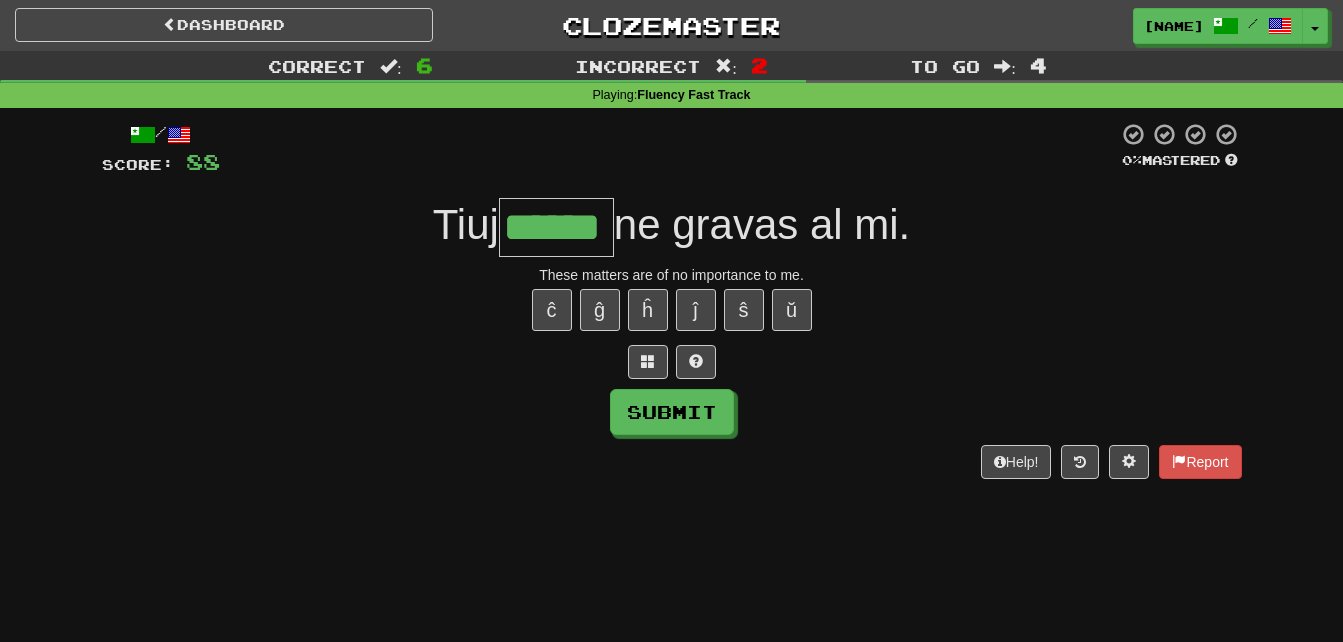 type on "******" 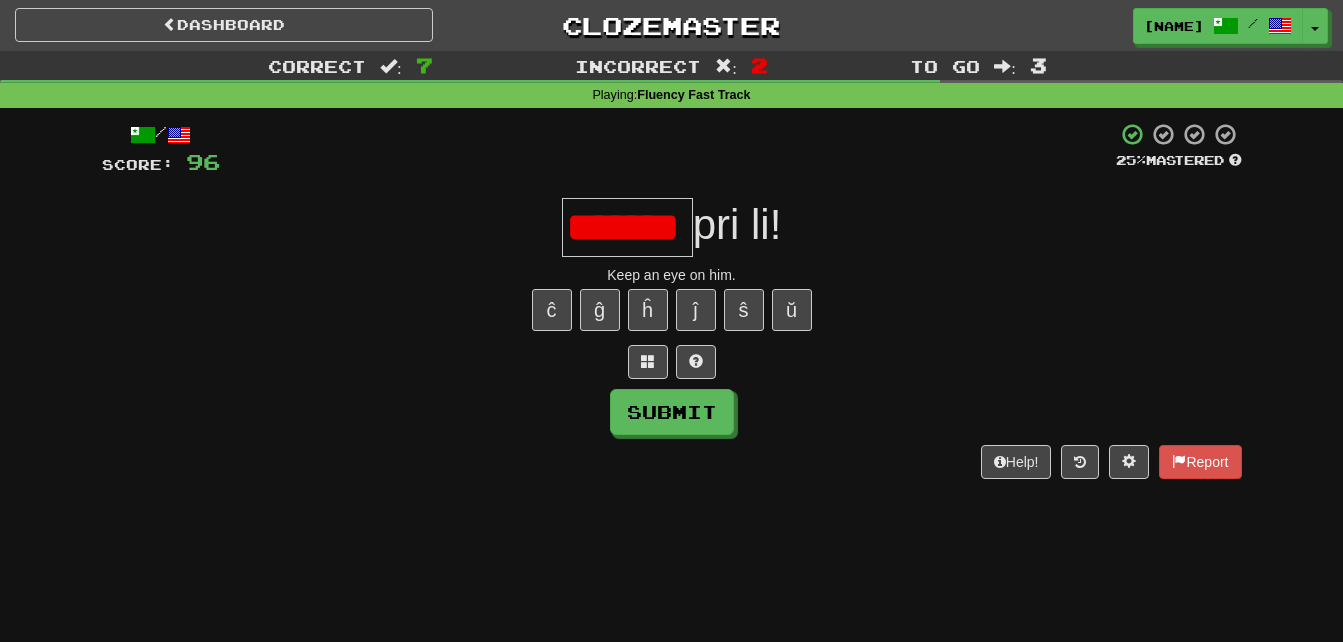 scroll, scrollTop: 0, scrollLeft: 24, axis: horizontal 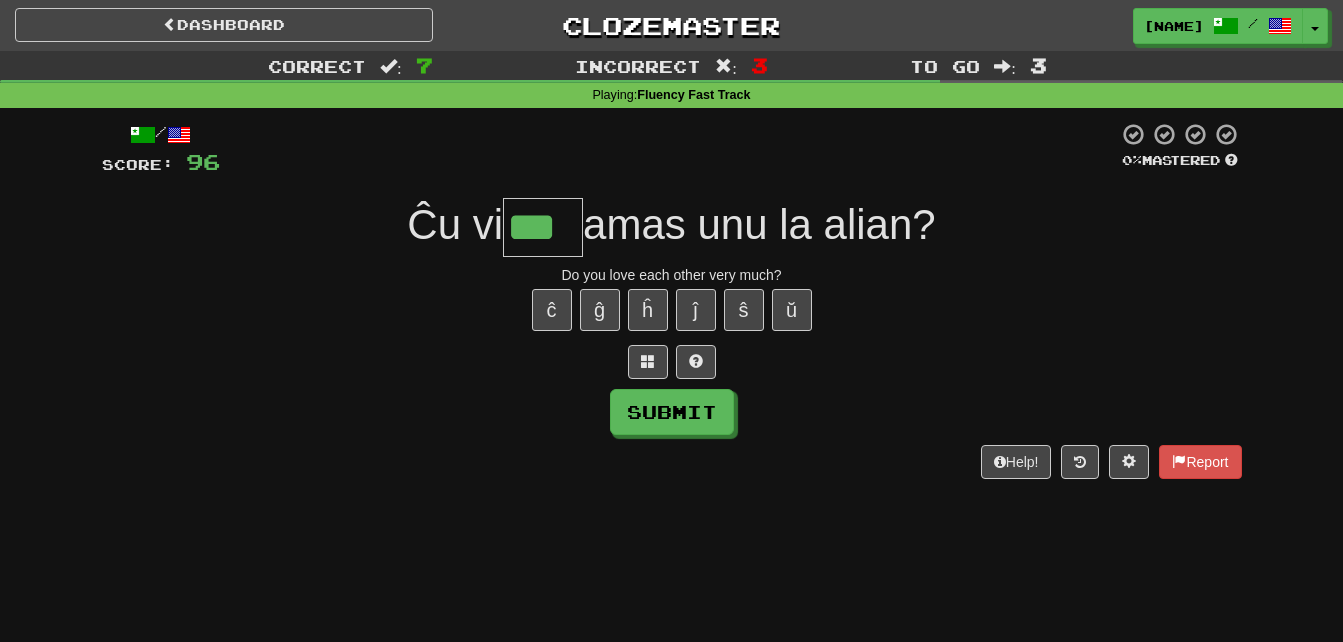 type on "***" 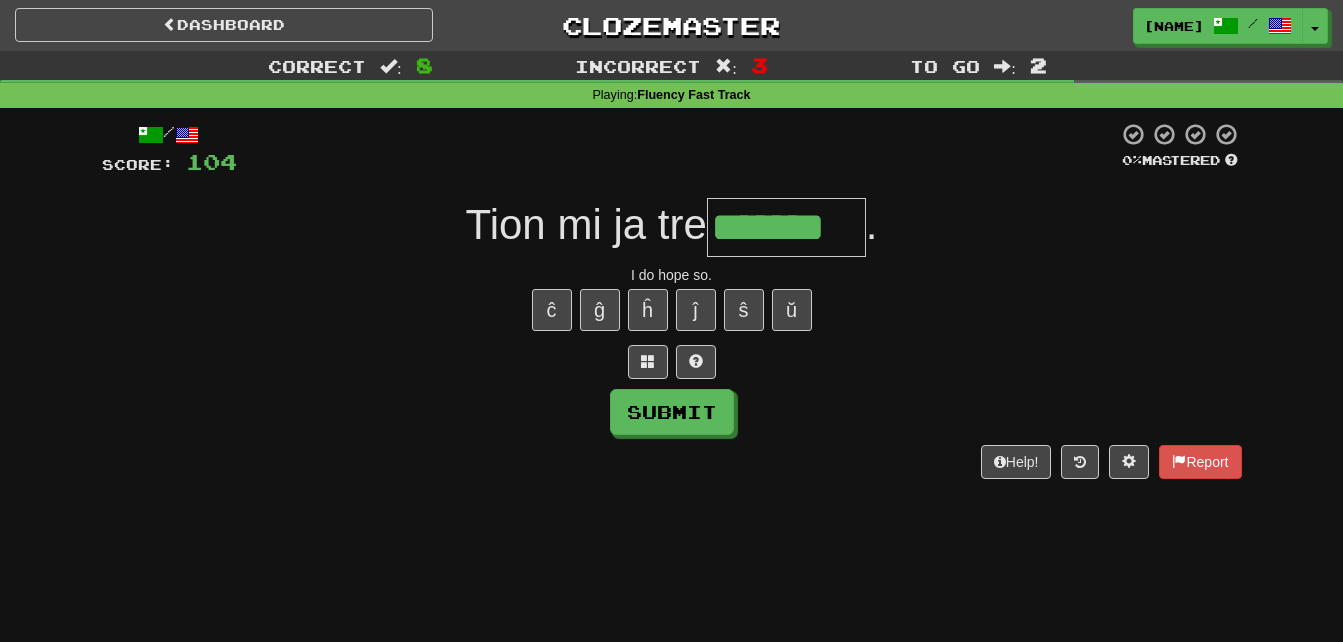 type on "*******" 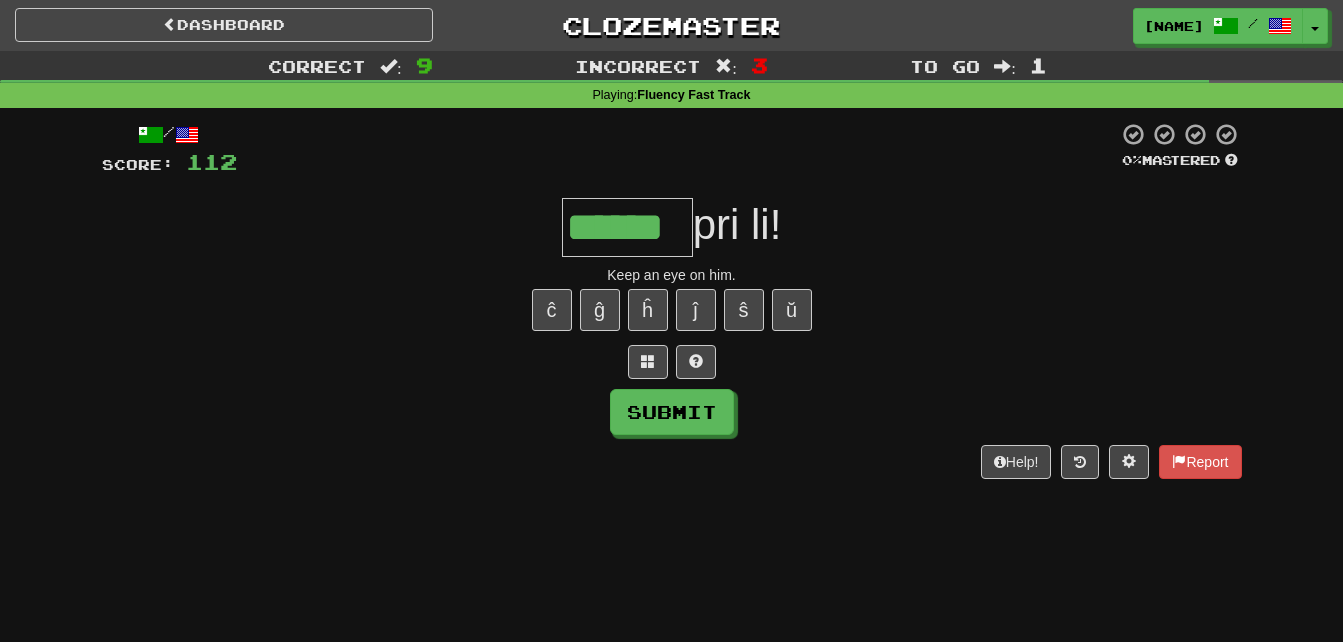 type on "******" 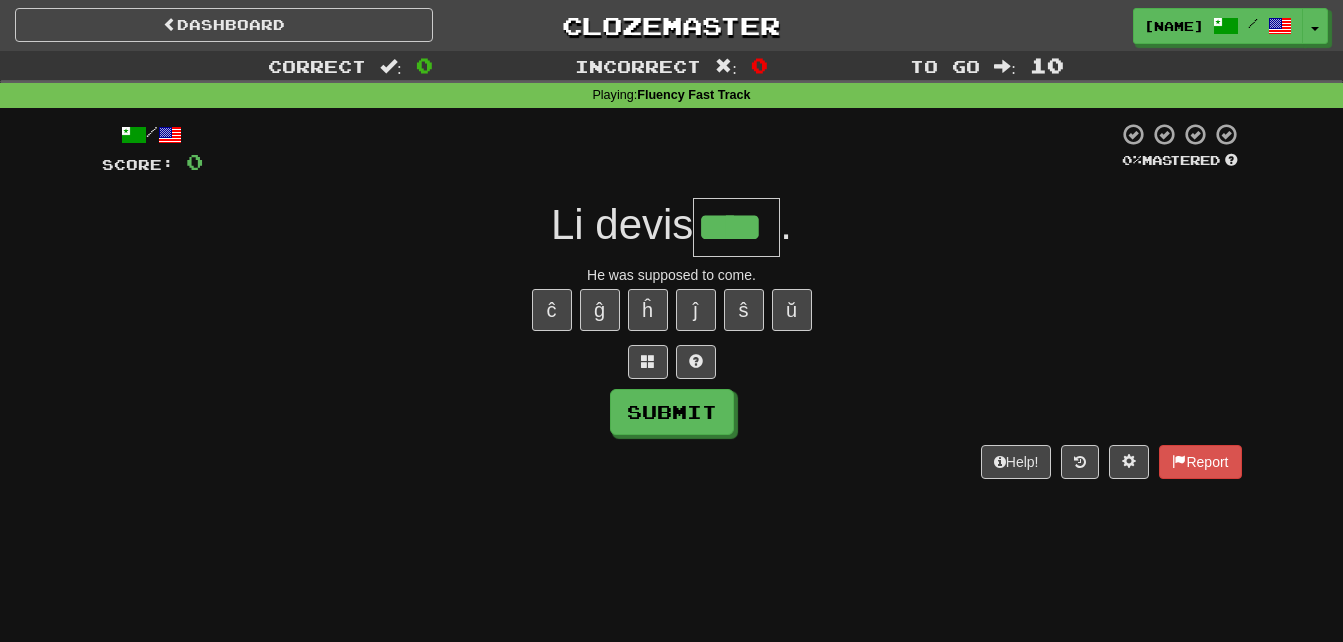type on "****" 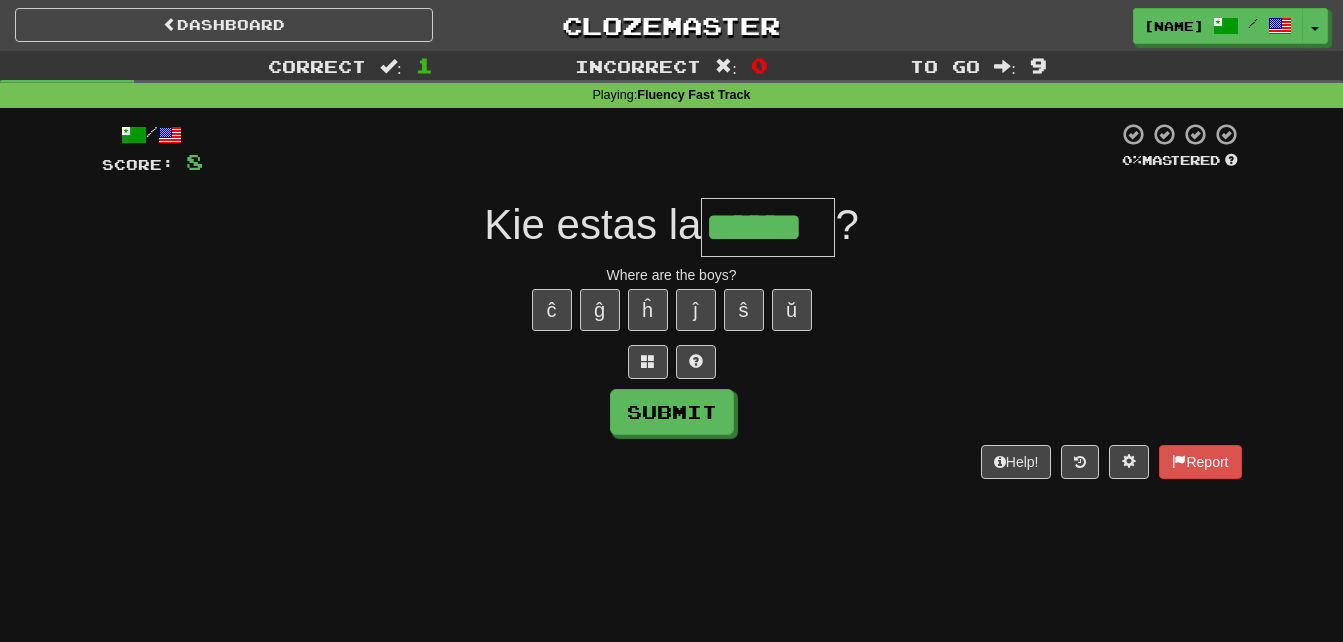type on "******" 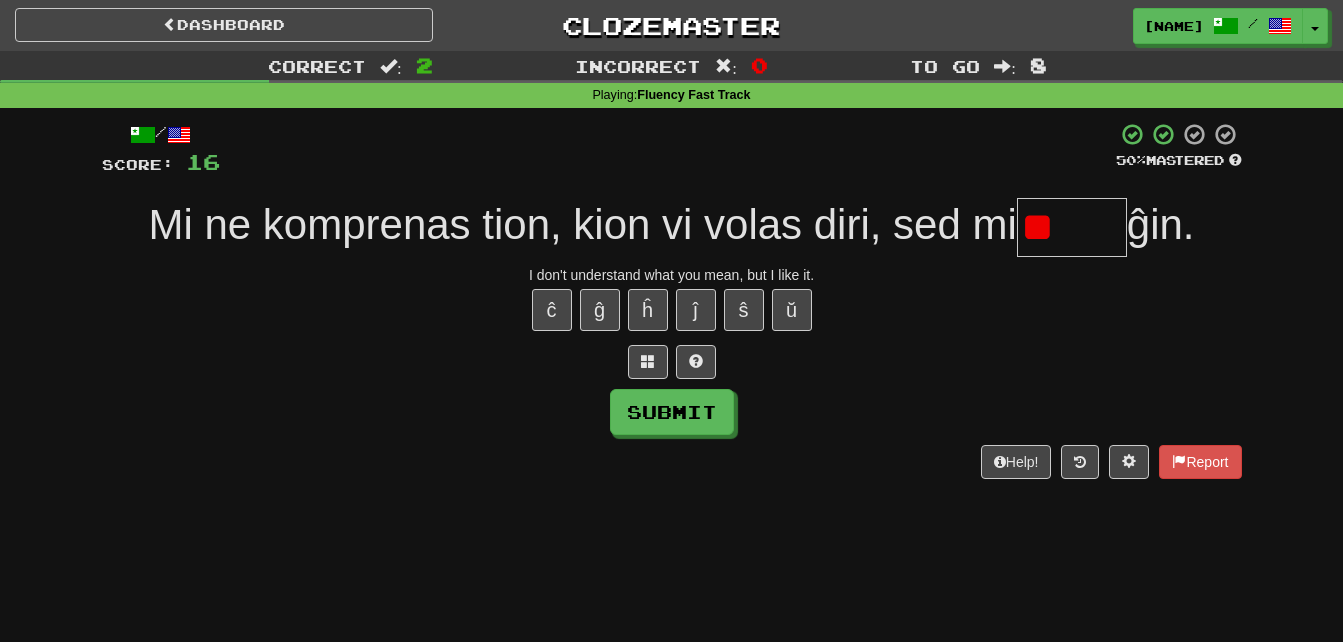 type on "*" 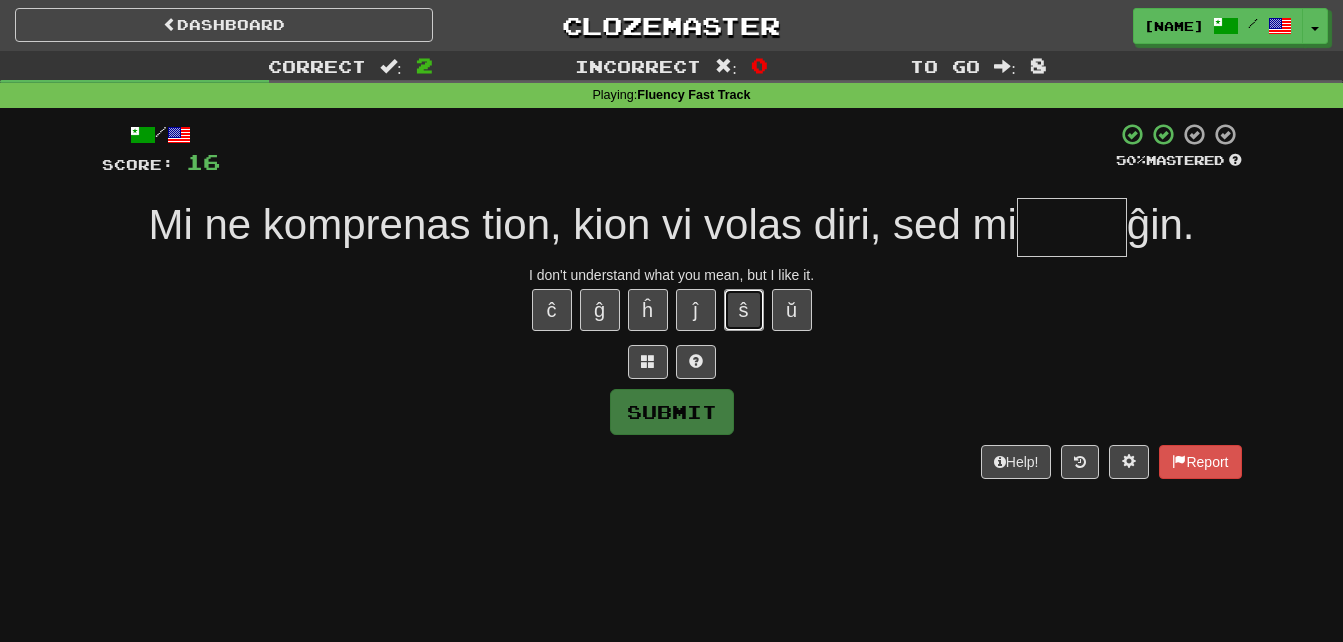 click on "ŝ" at bounding box center [744, 310] 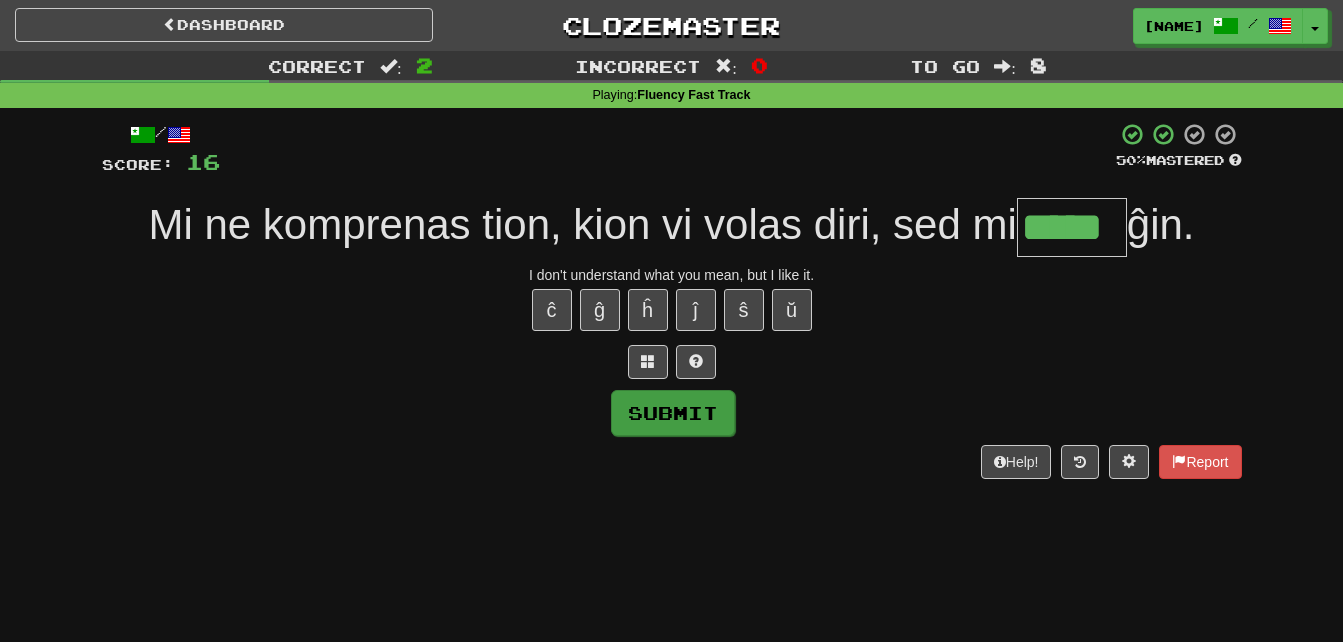 type on "*****" 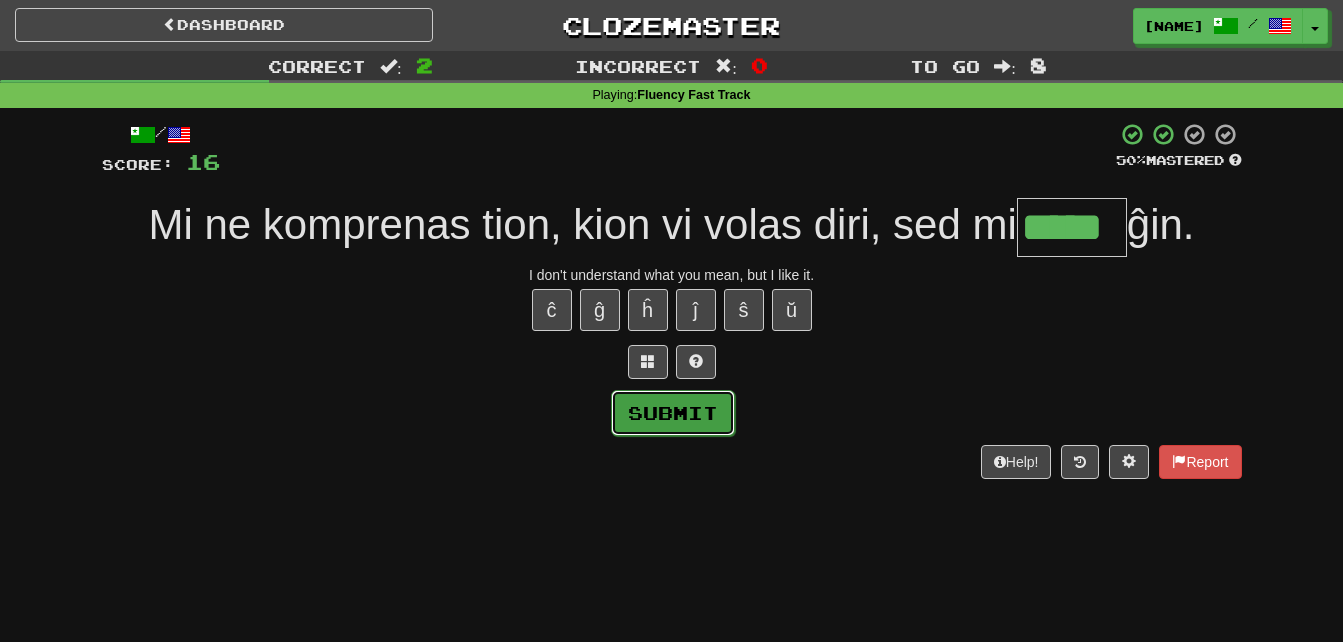 click on "Submit" at bounding box center [673, 413] 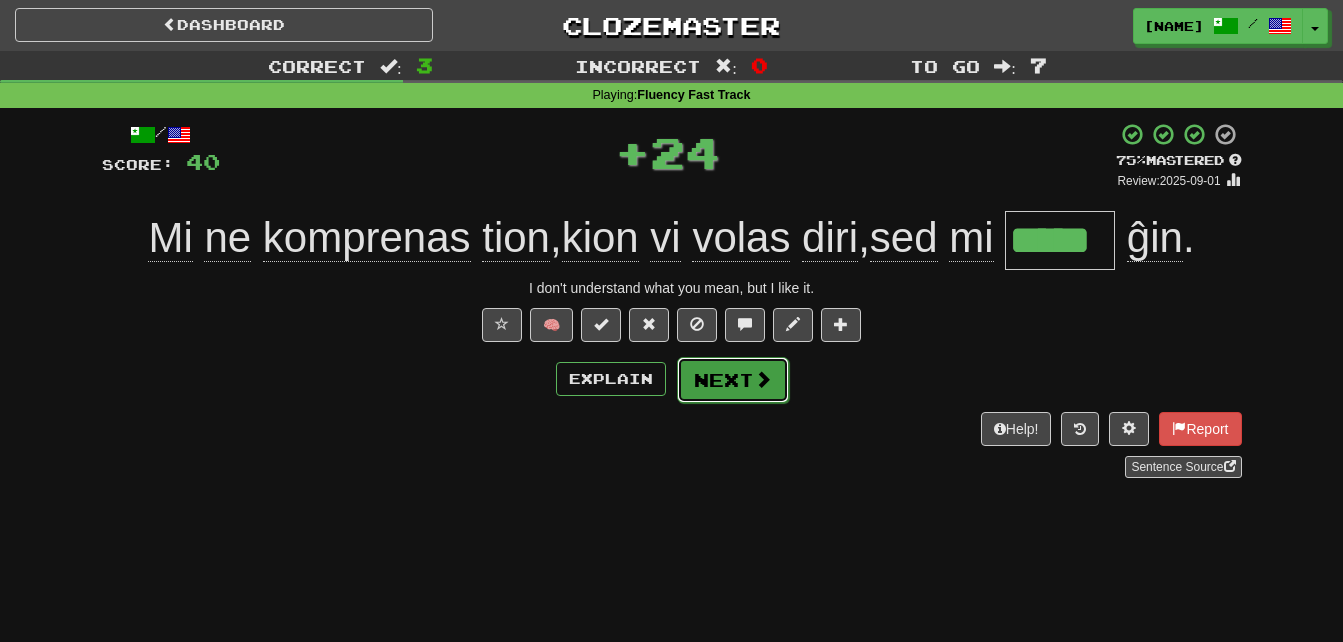 click on "Next" at bounding box center [733, 380] 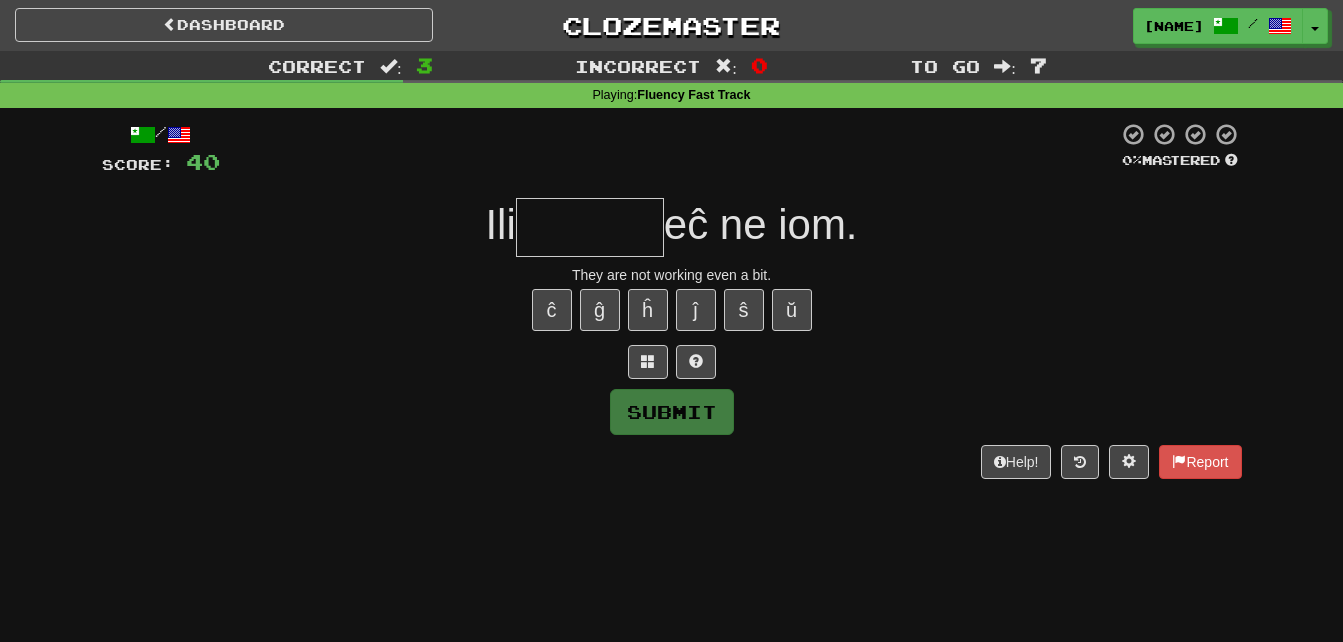click at bounding box center (590, 227) 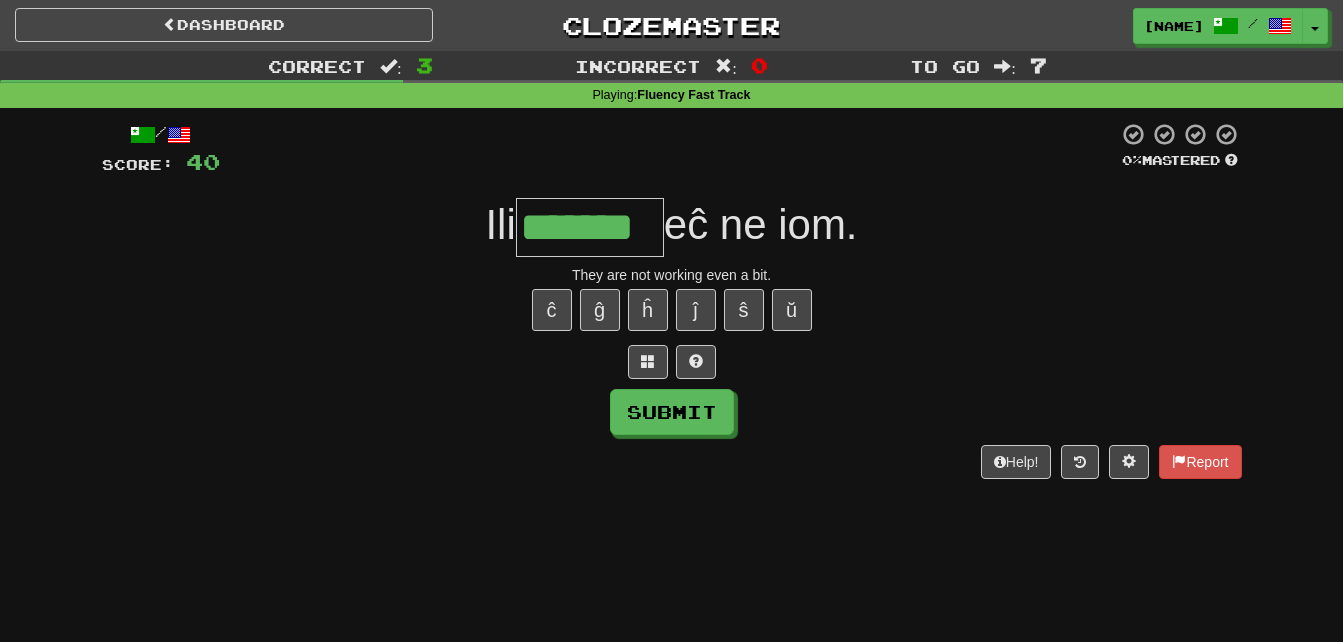 type on "*******" 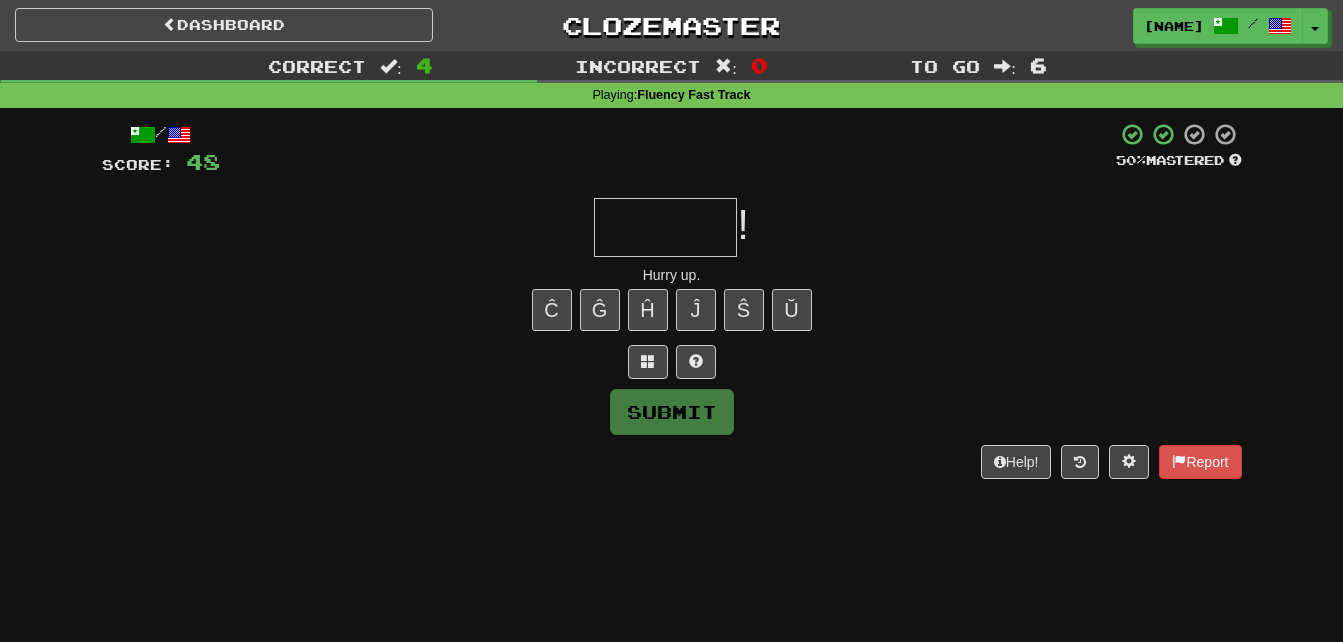 type on "*" 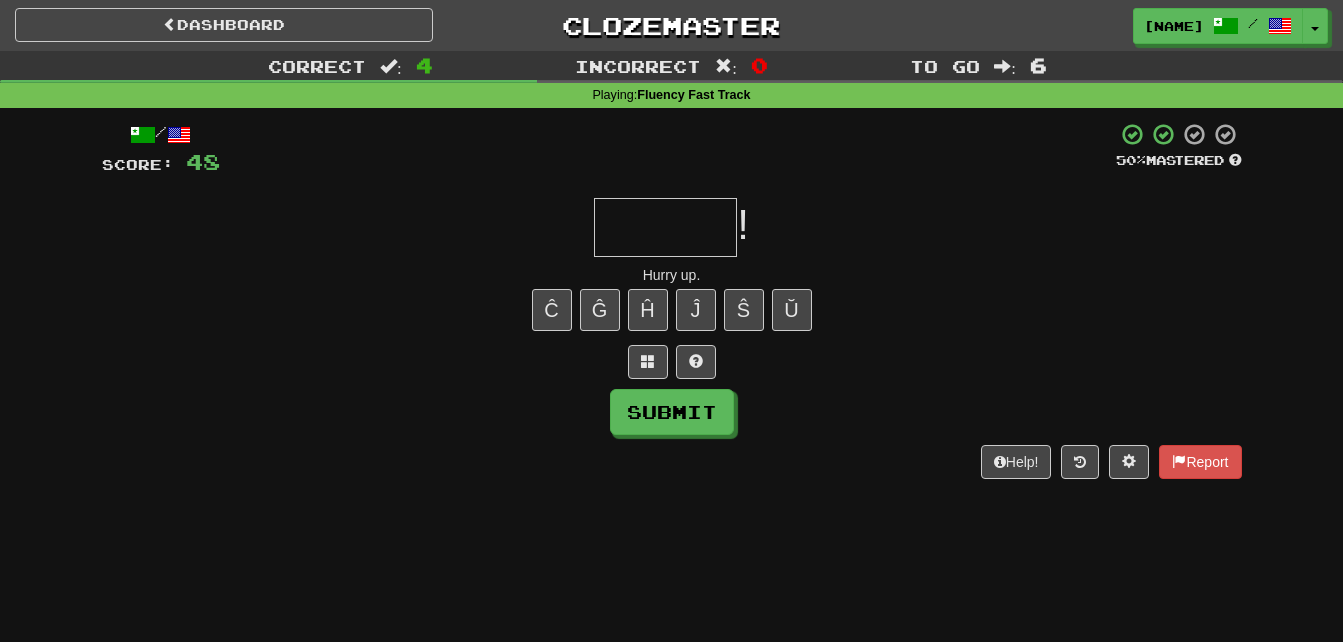 type on "*" 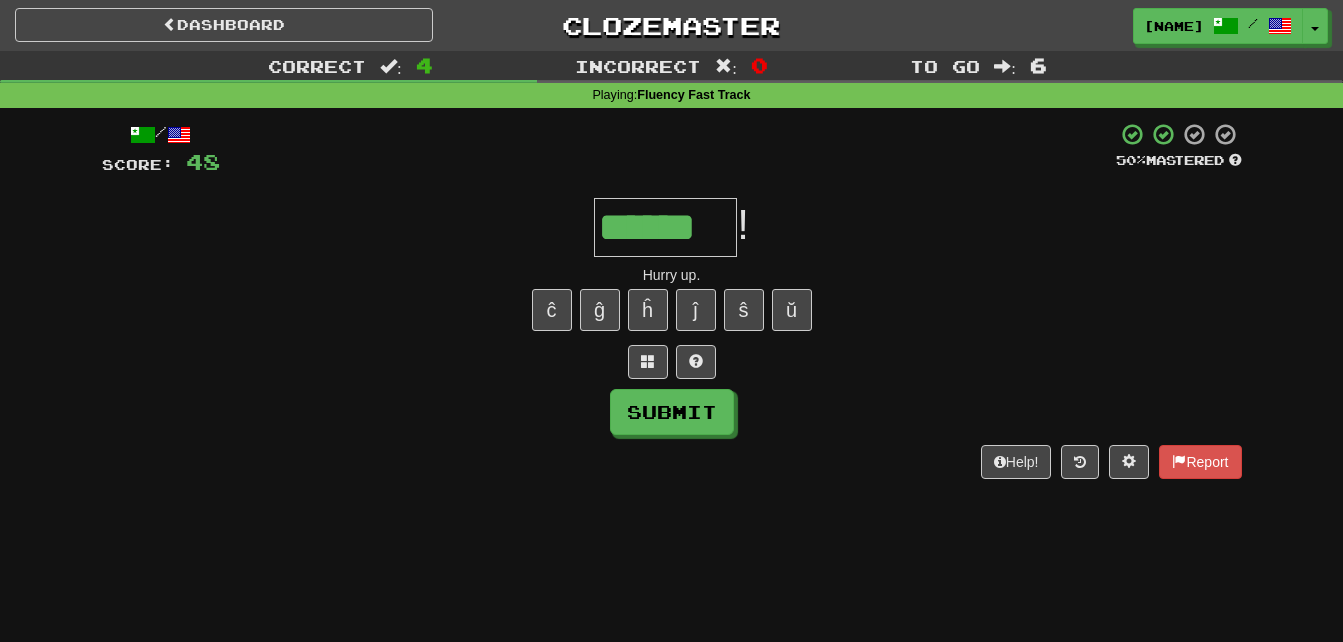type on "******" 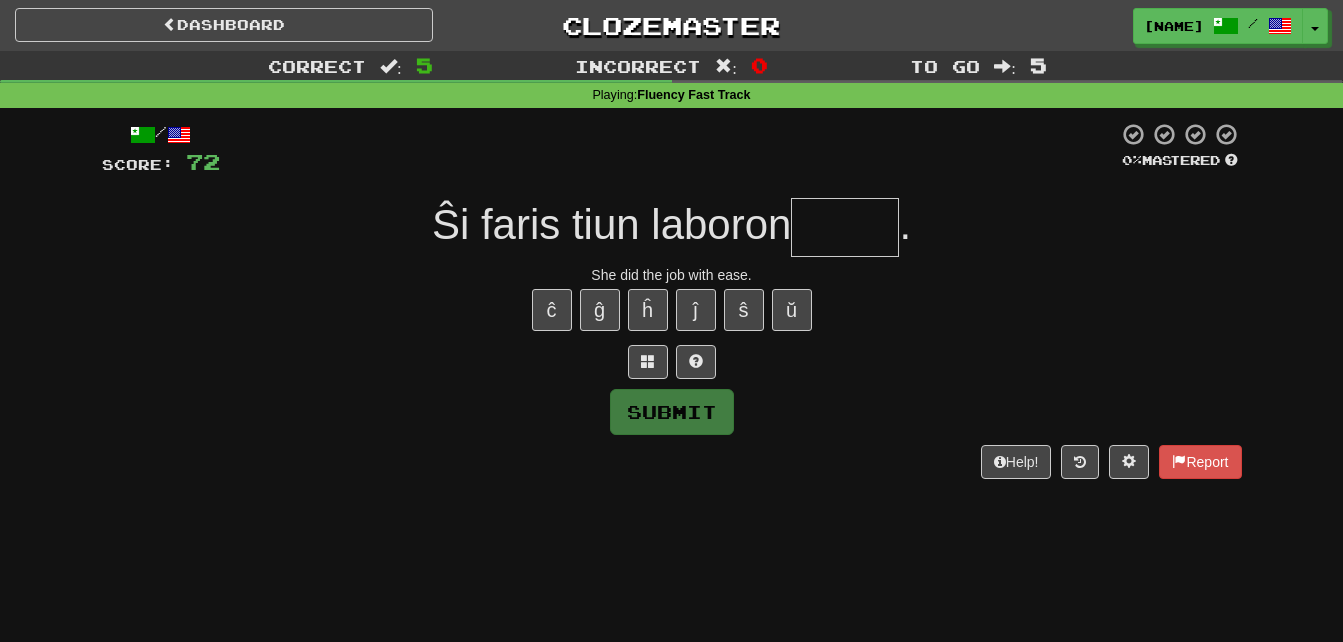 type on "*" 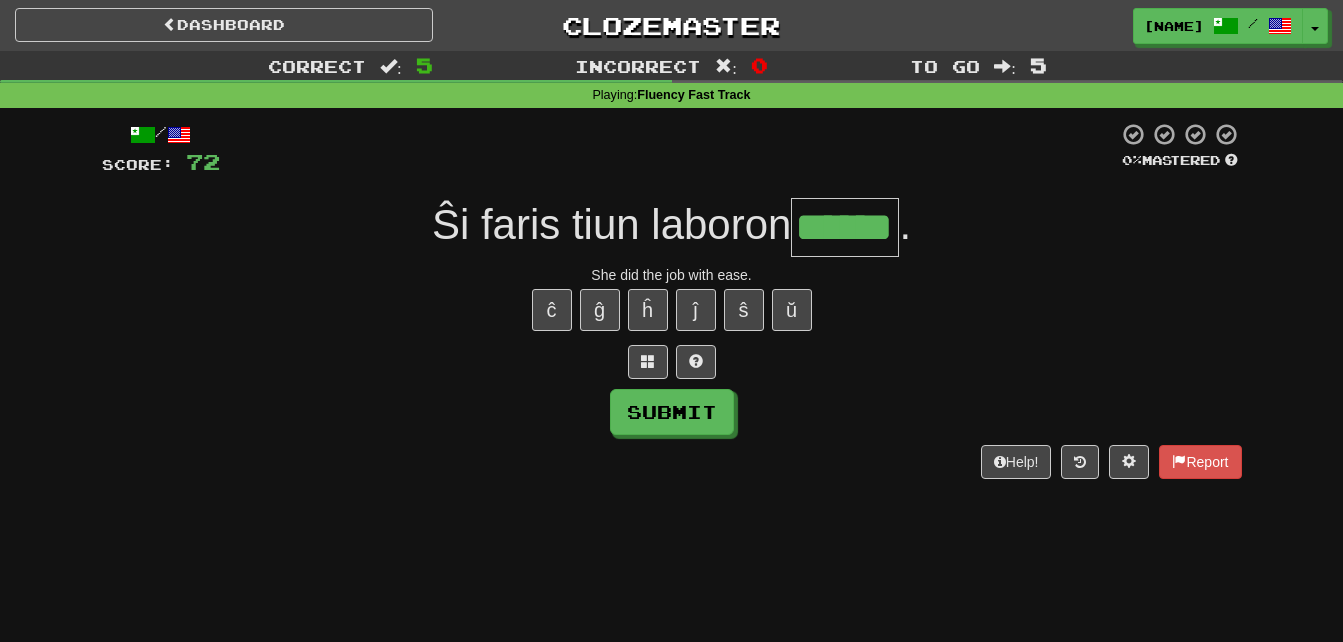 type on "******" 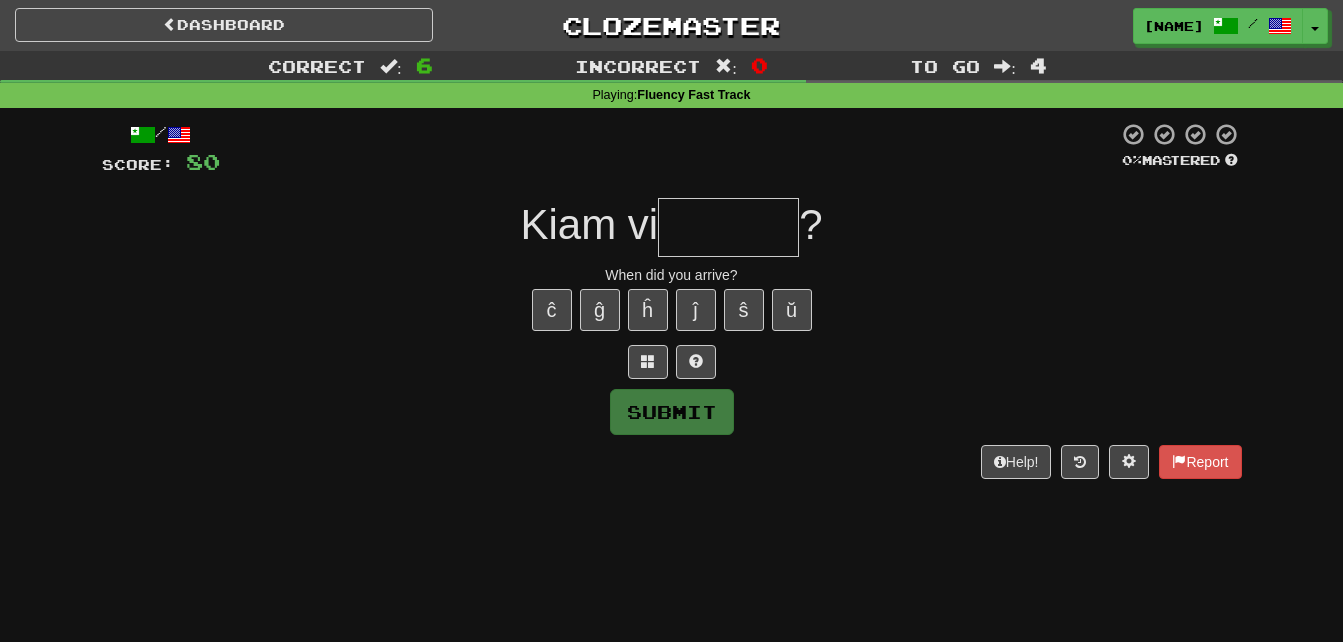 type on "*" 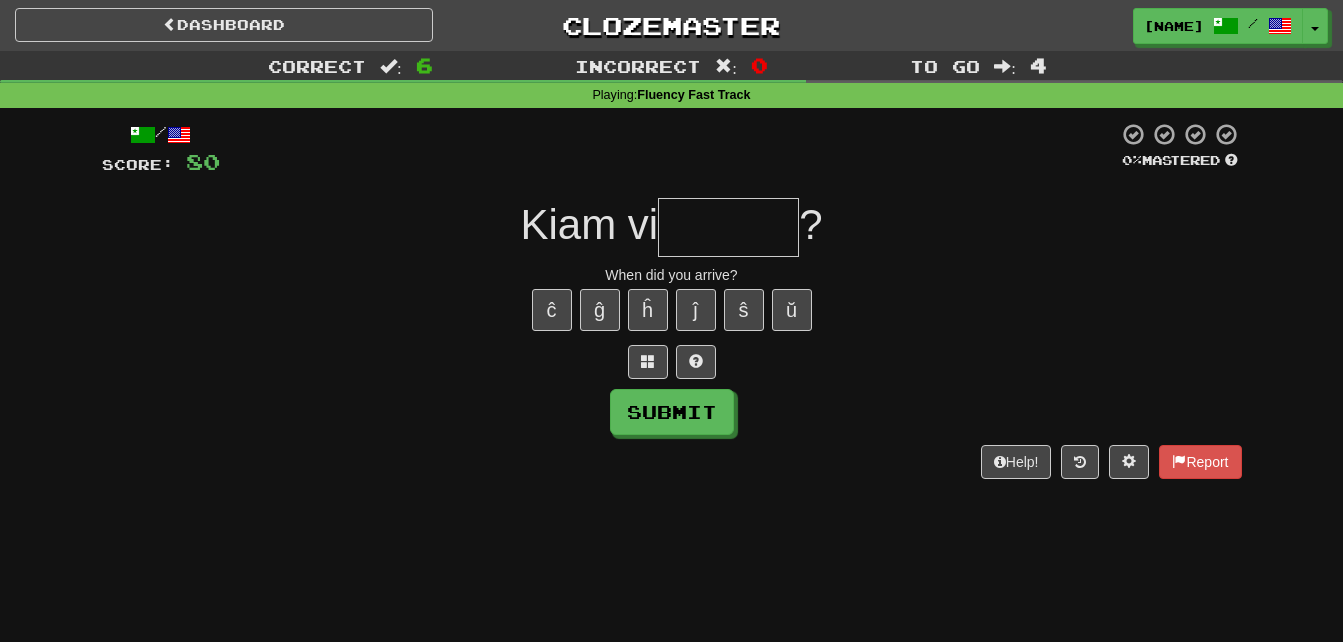 type on "*" 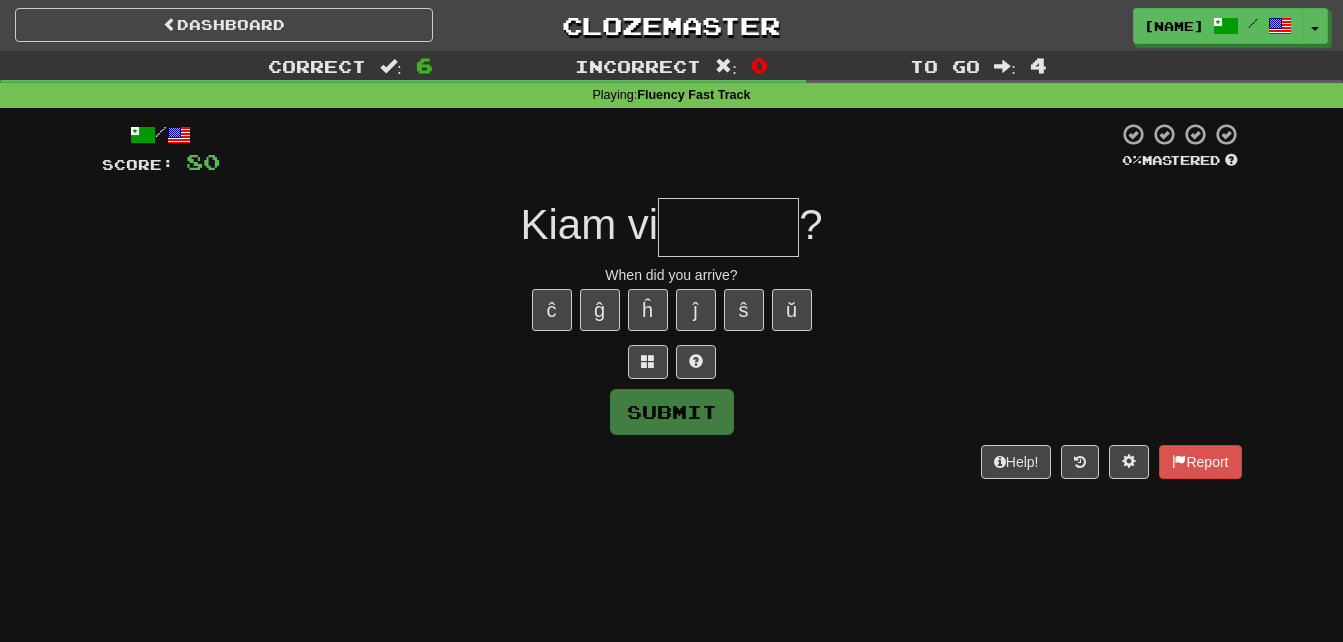 type on "*" 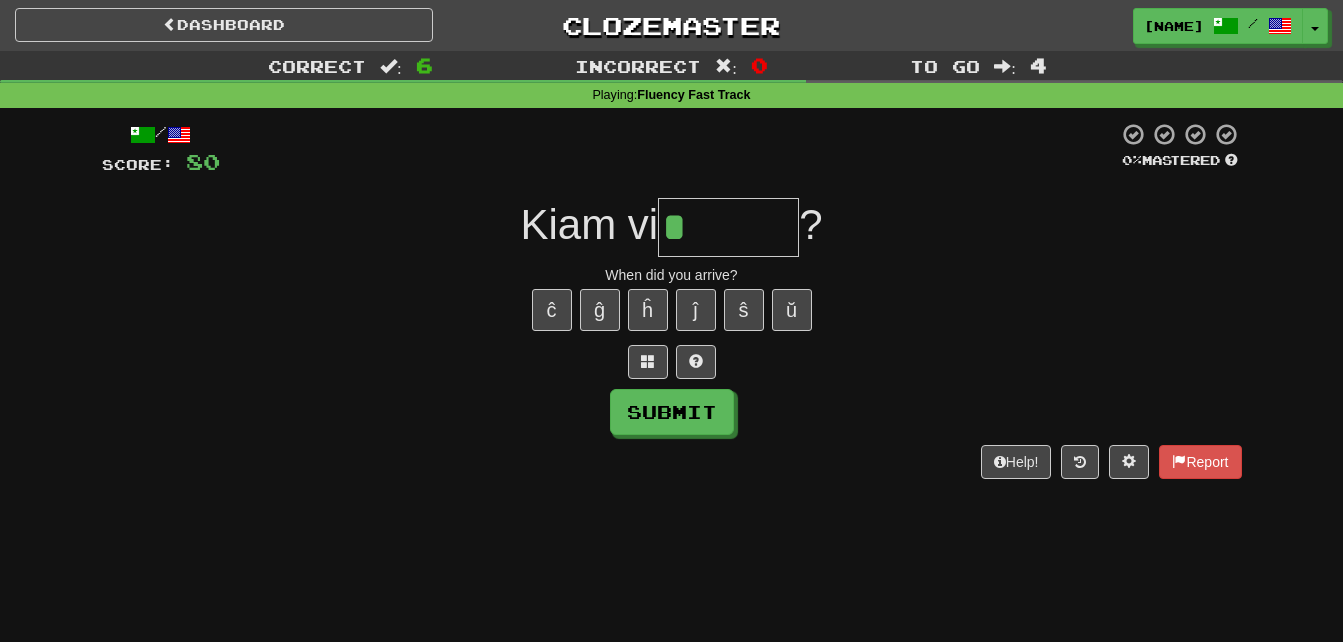 type on "*******" 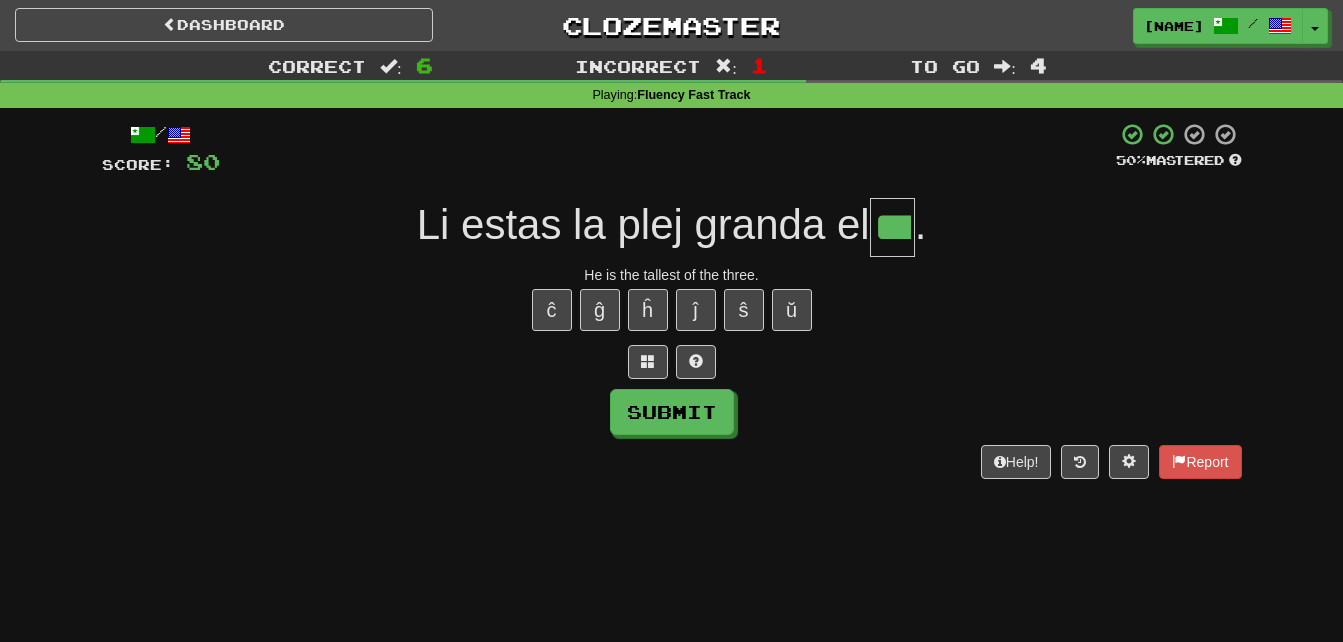 type on "***" 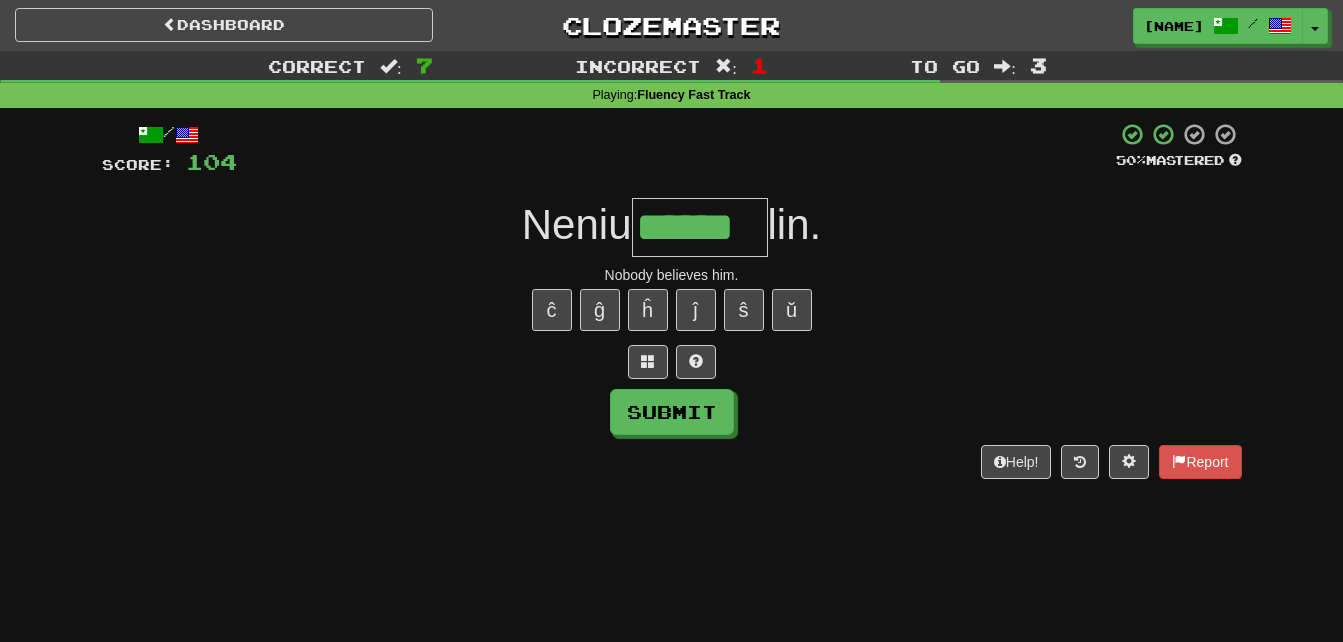 type on "******" 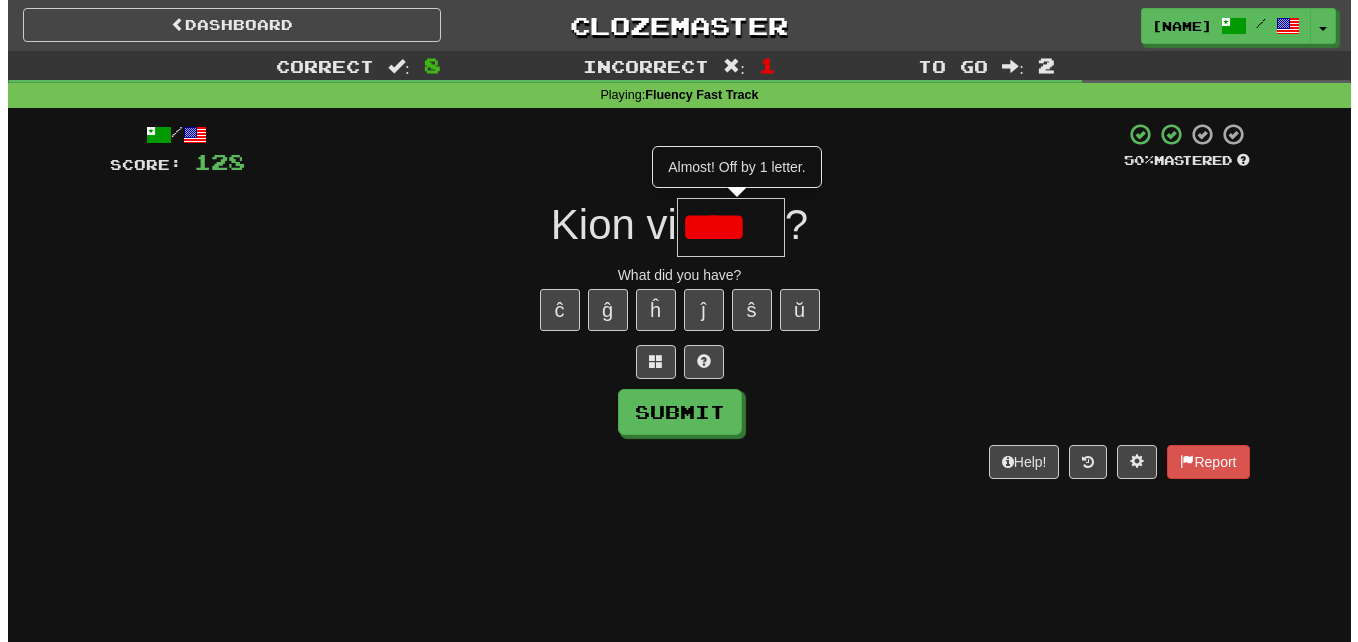 scroll, scrollTop: 0, scrollLeft: 0, axis: both 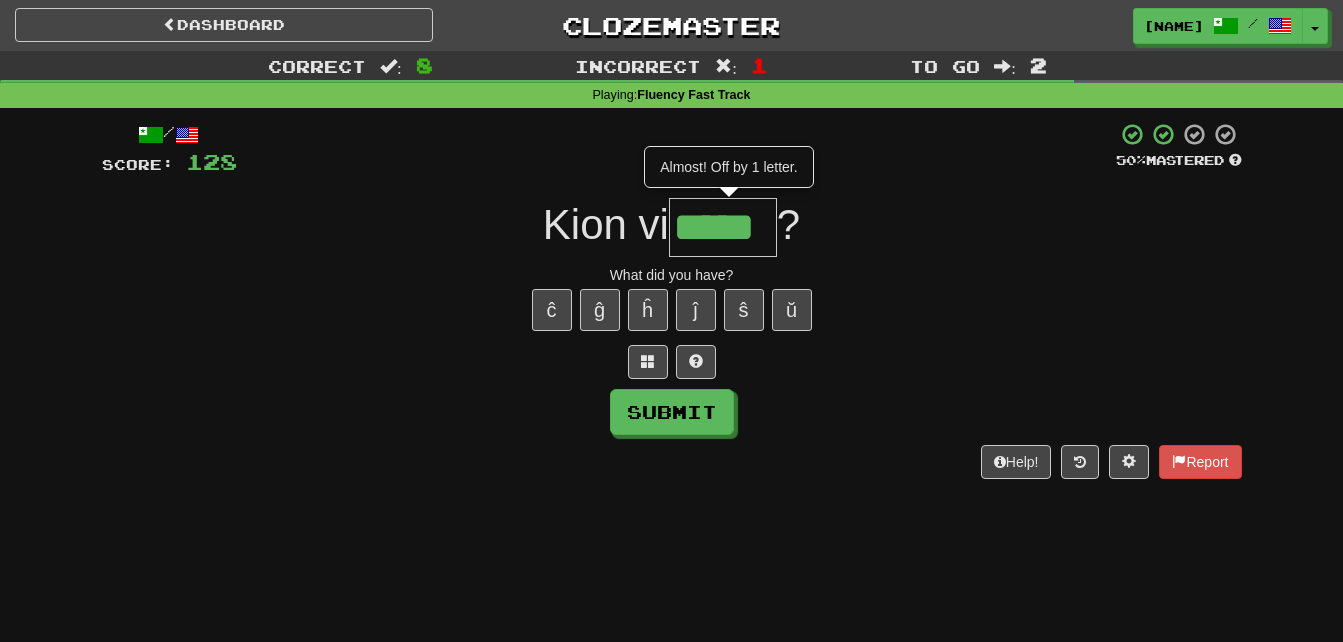 type on "*****" 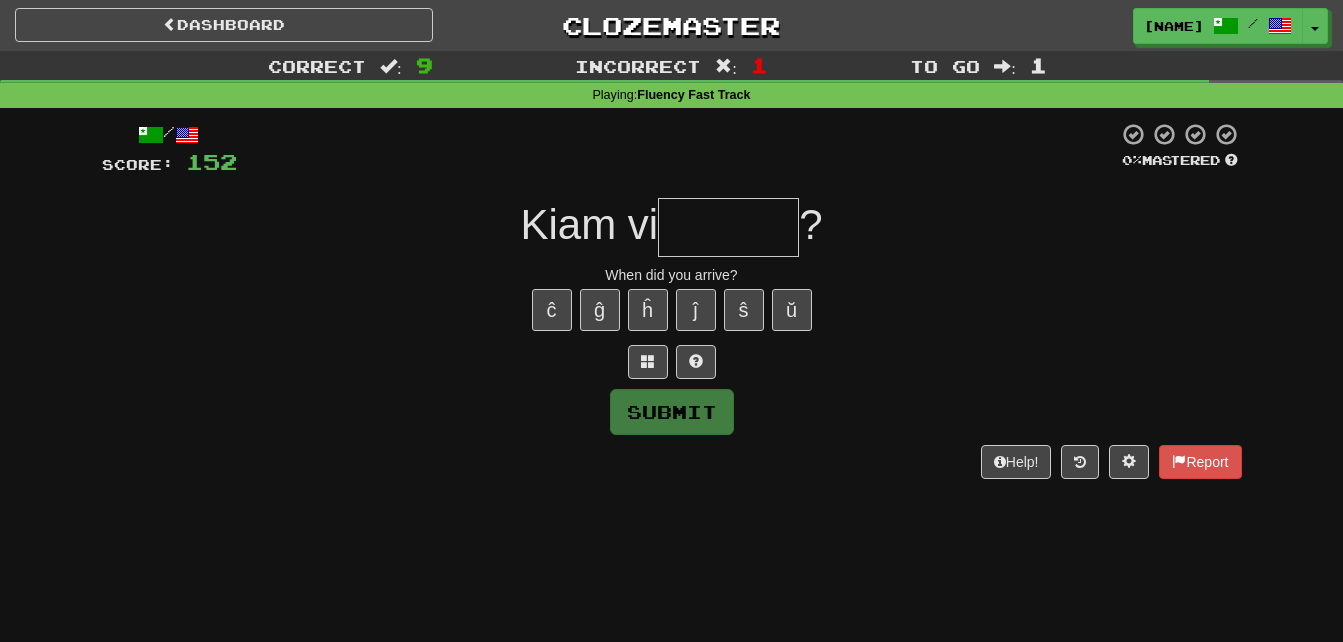 type on "*" 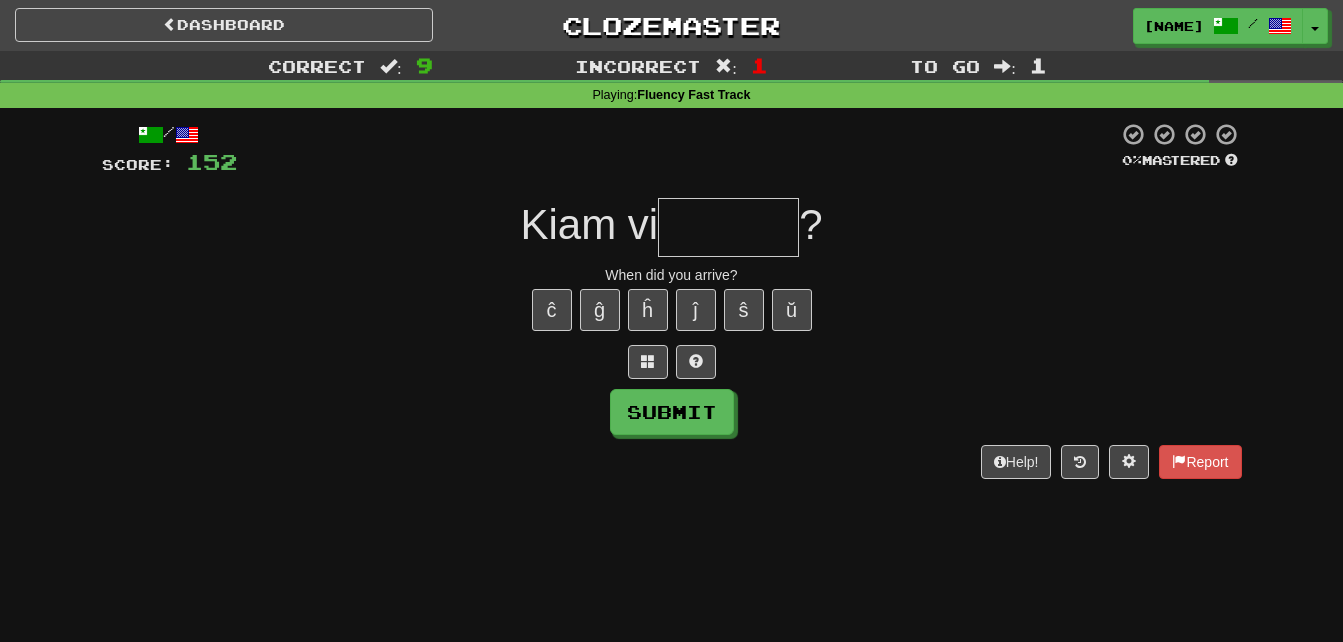 type on "*" 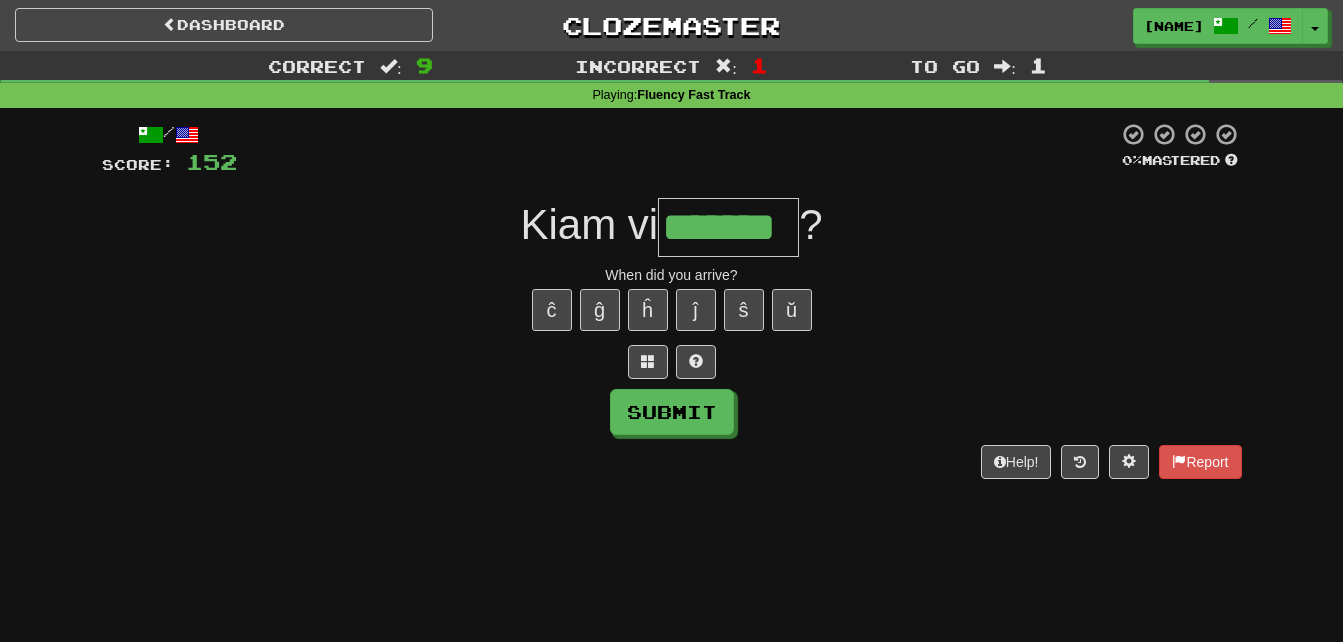 type on "*******" 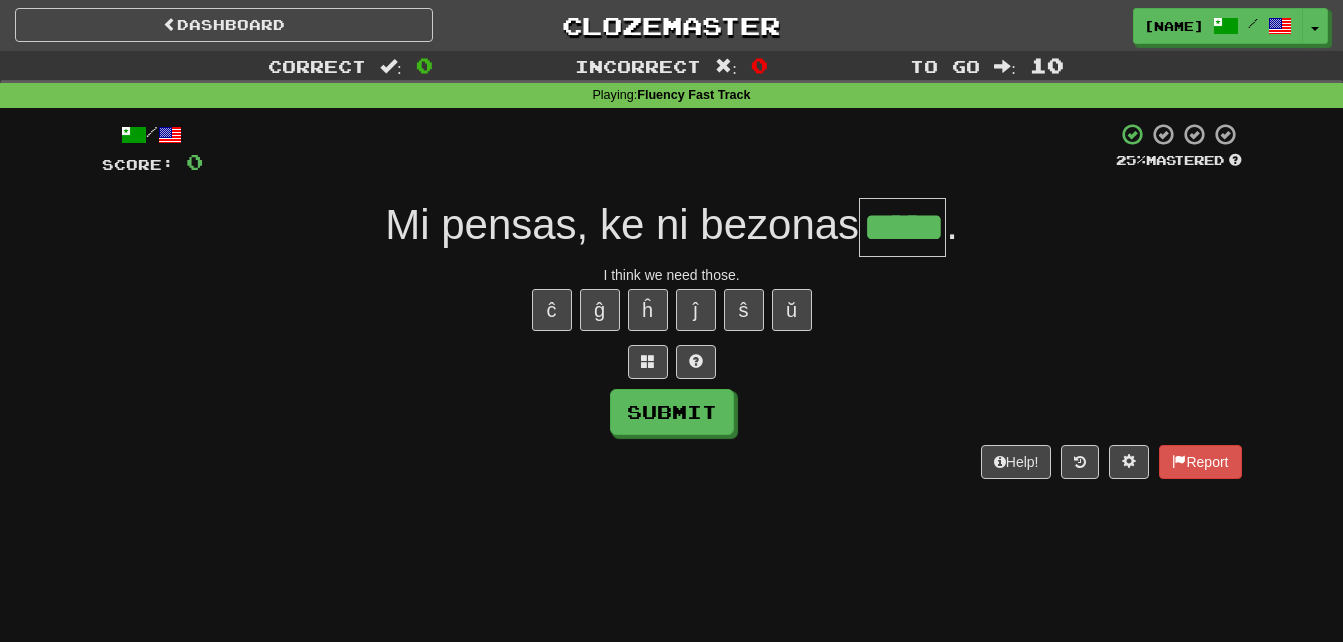 type on "*****" 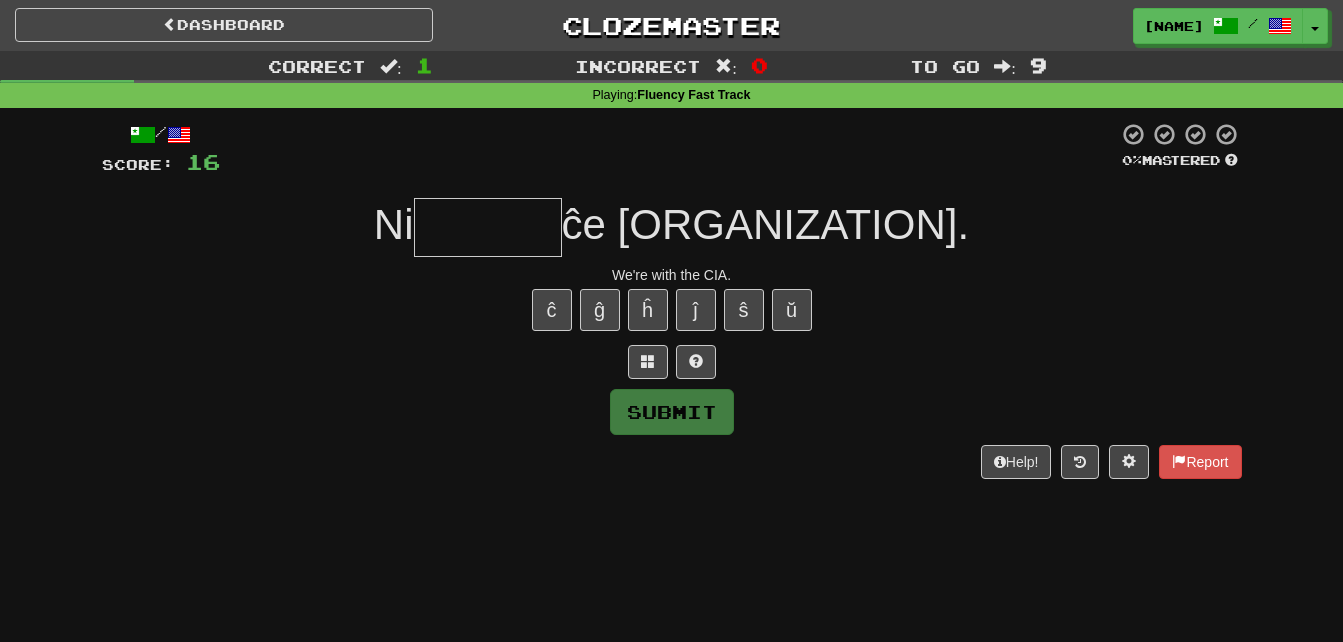 type on "*" 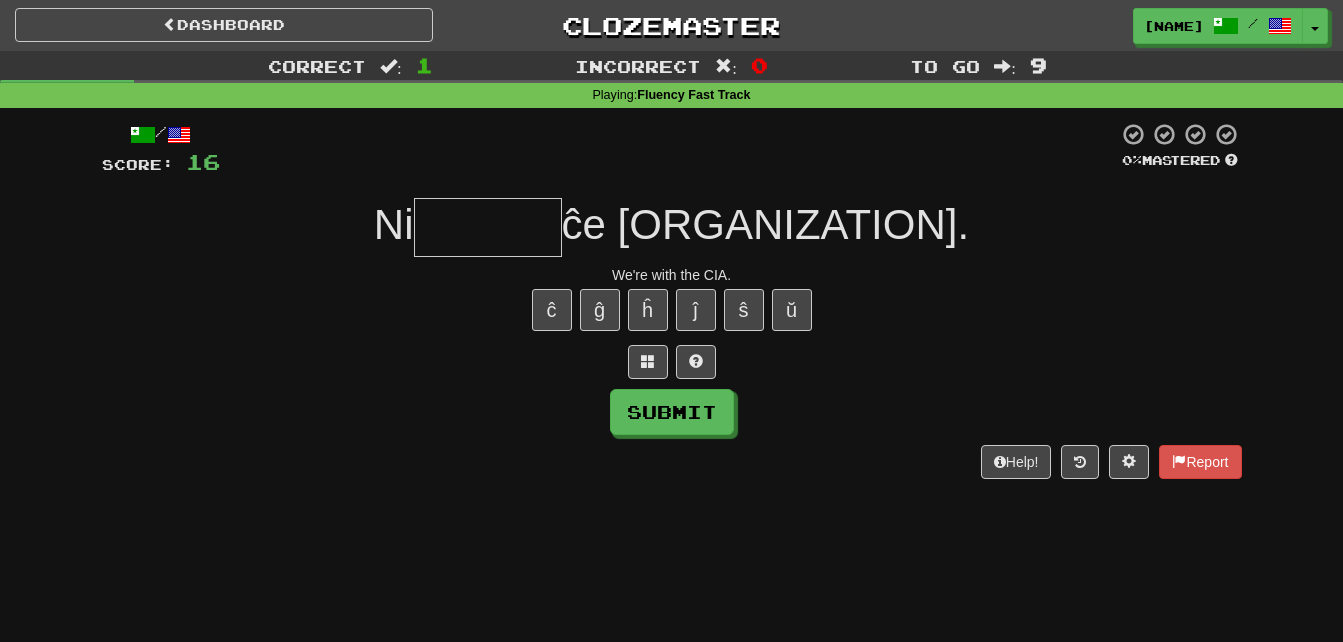 type on "*" 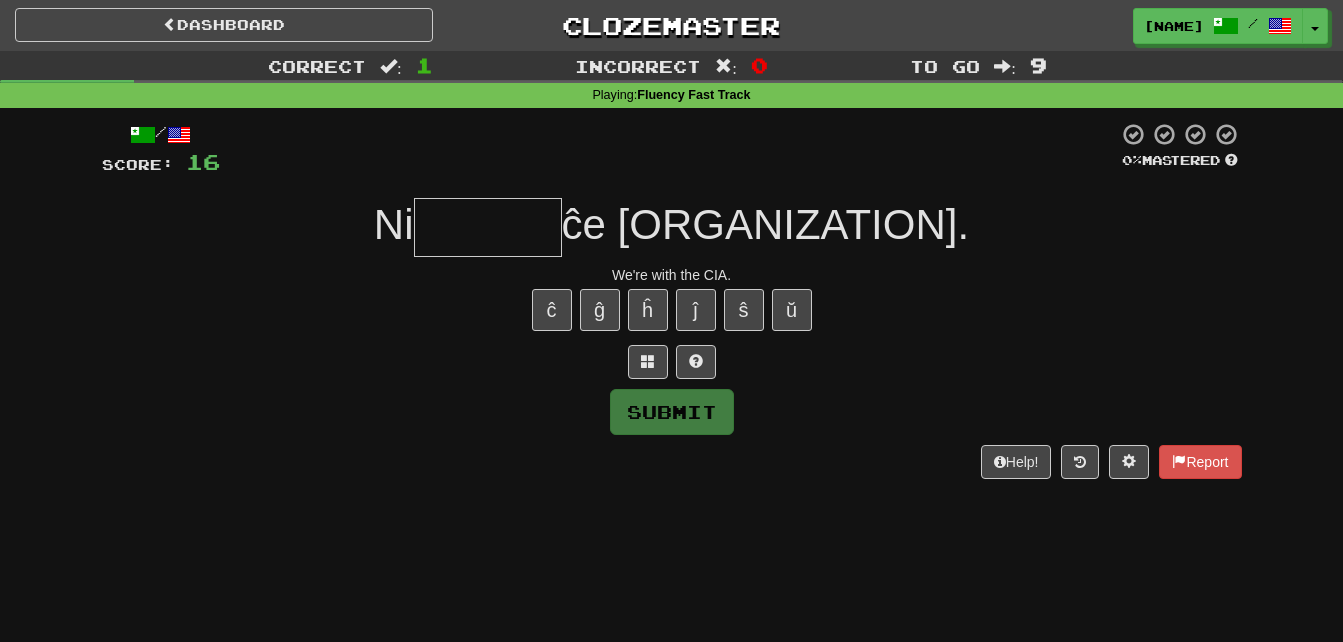 type on "*" 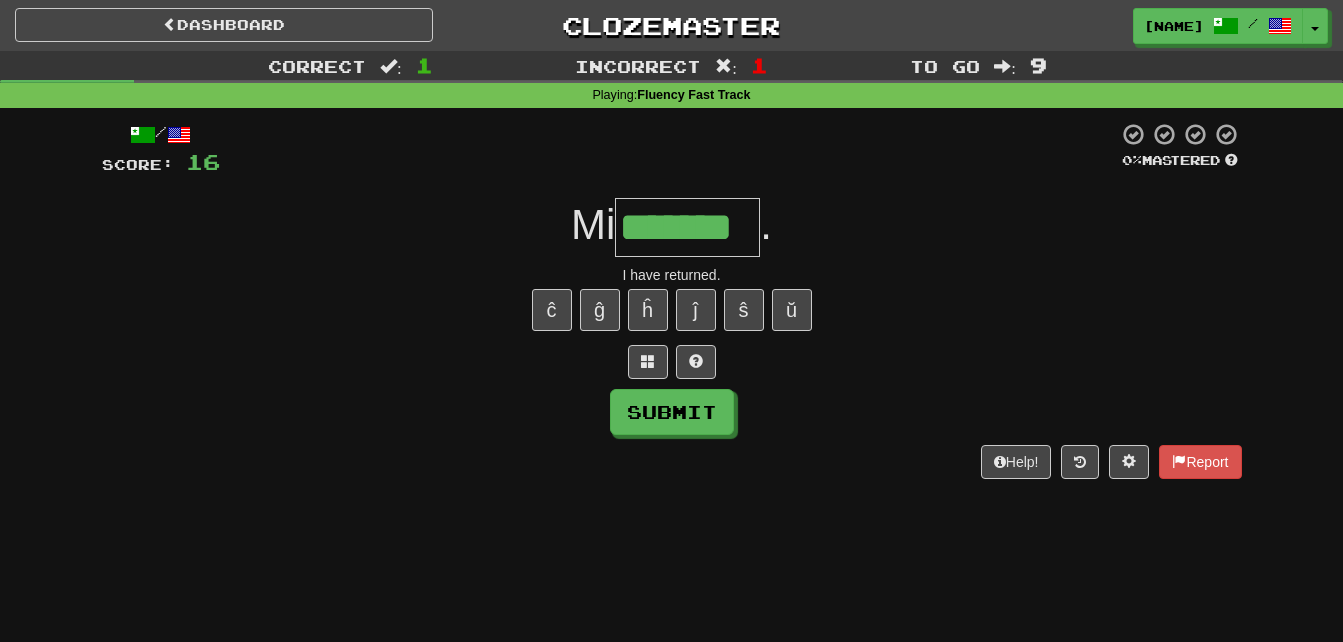 type on "*******" 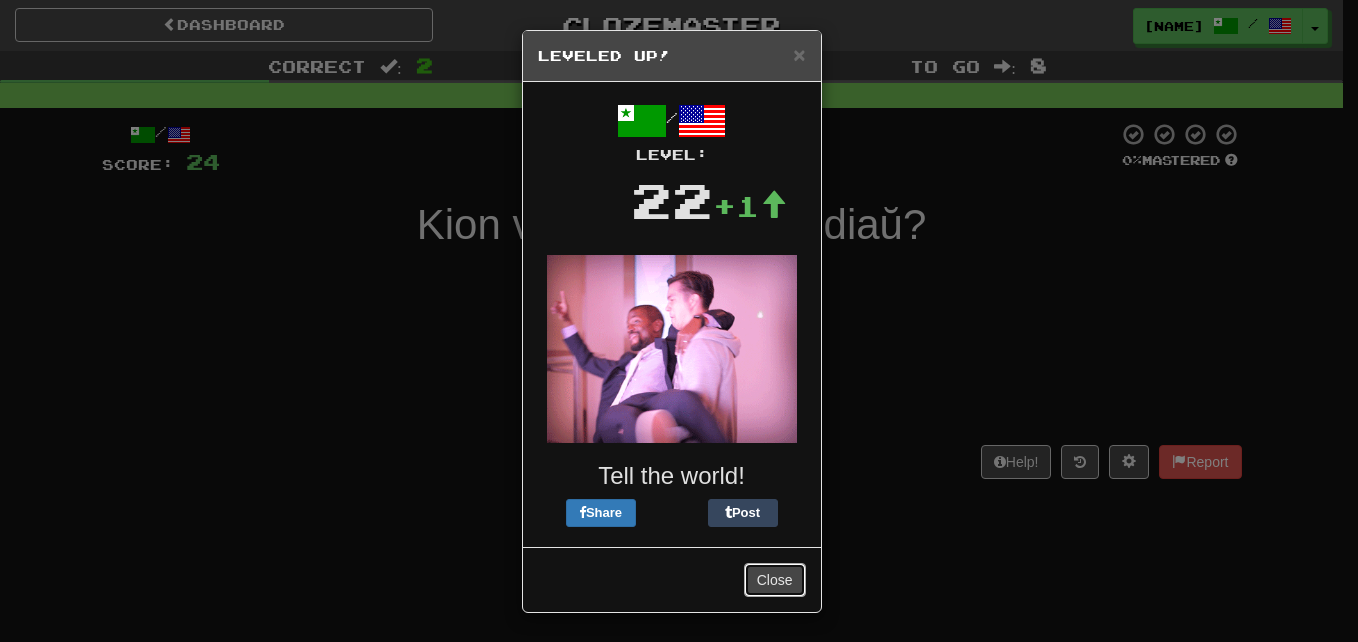 click on "Close" at bounding box center (775, 580) 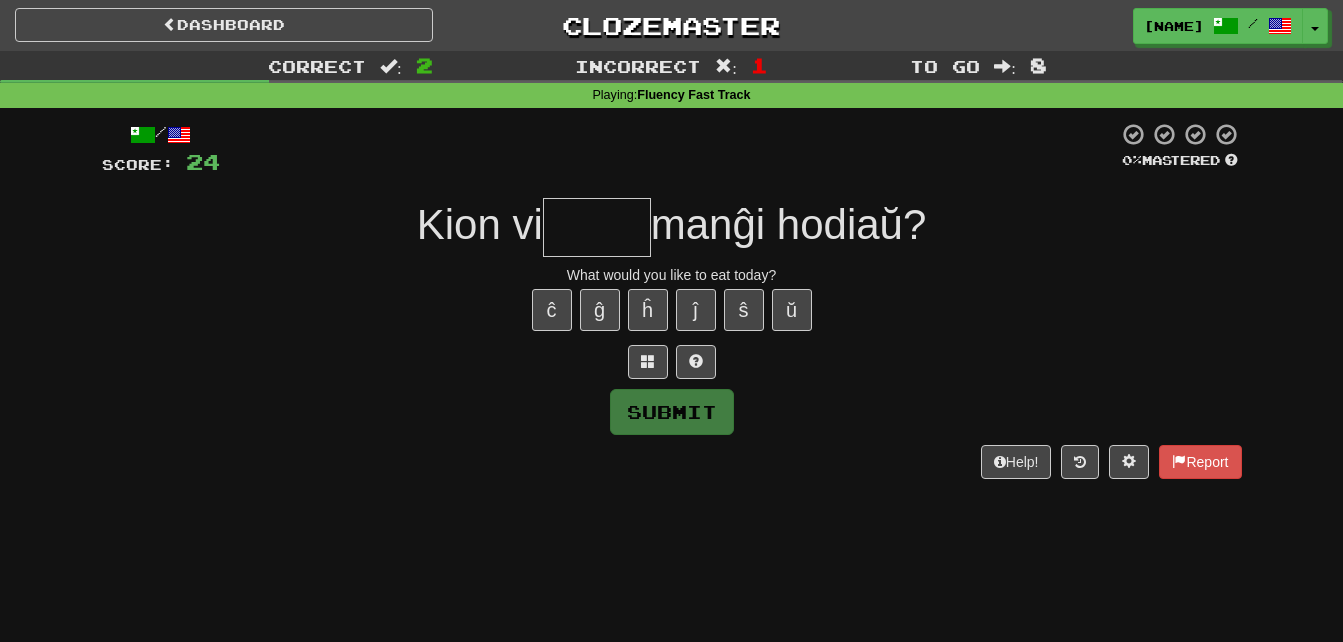 click at bounding box center [597, 227] 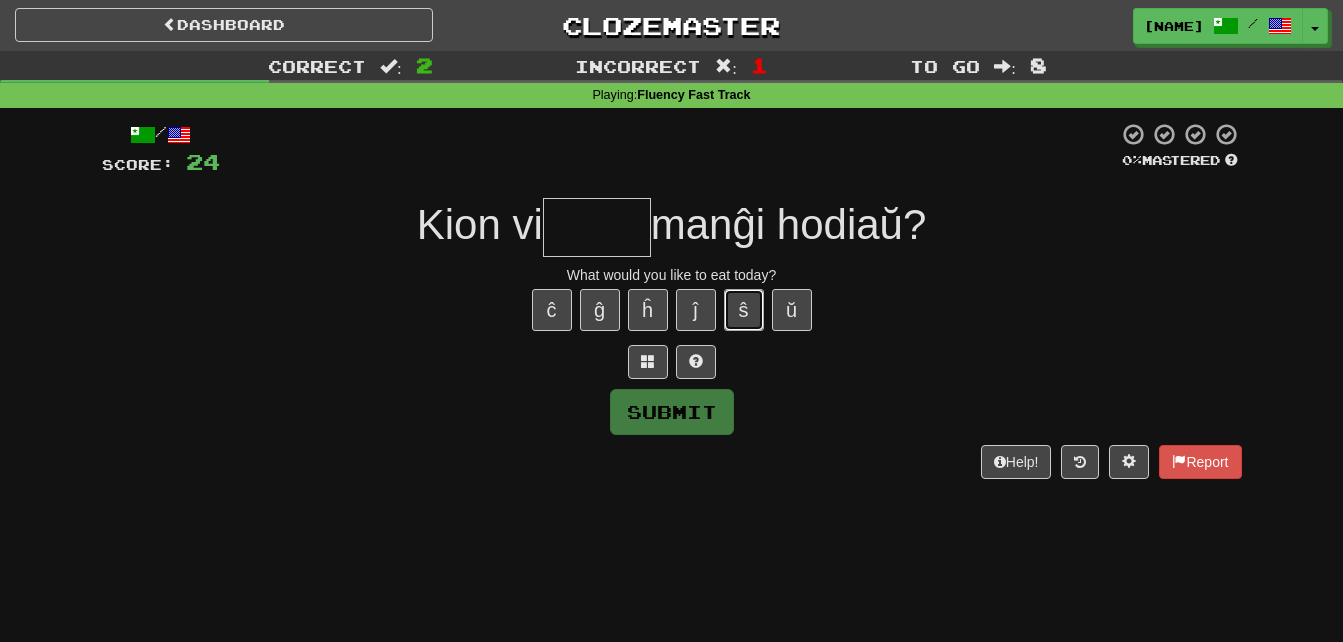 click on "ŝ" at bounding box center (744, 310) 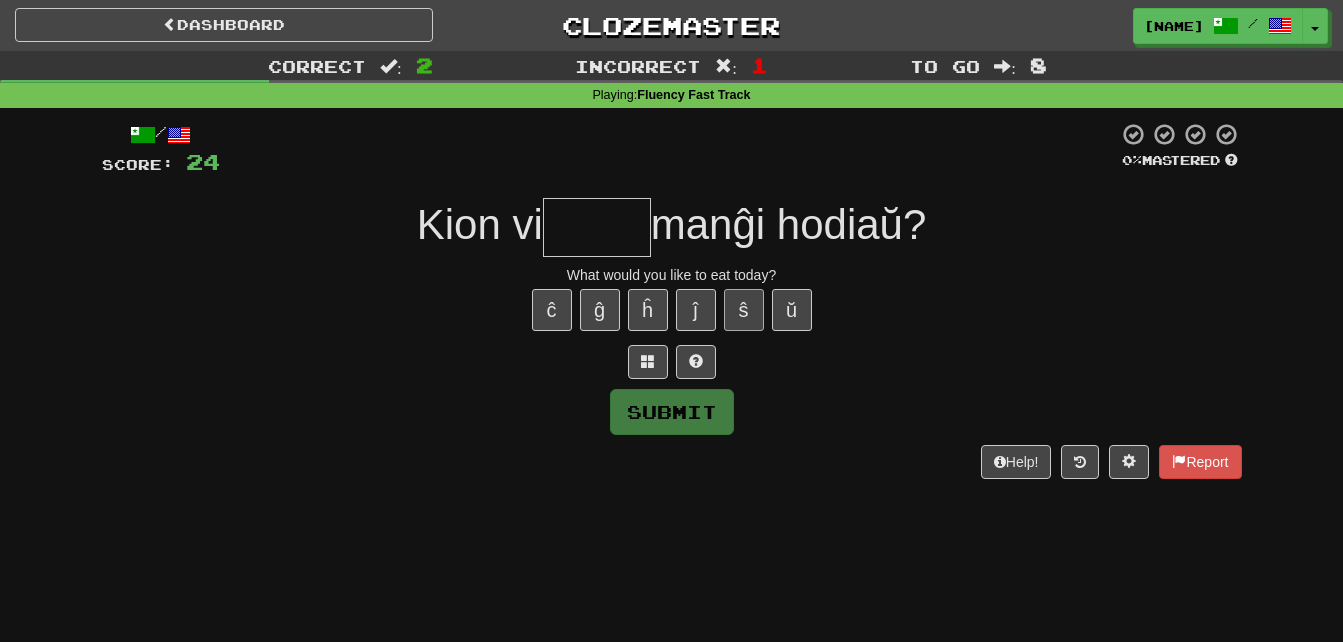 type on "*" 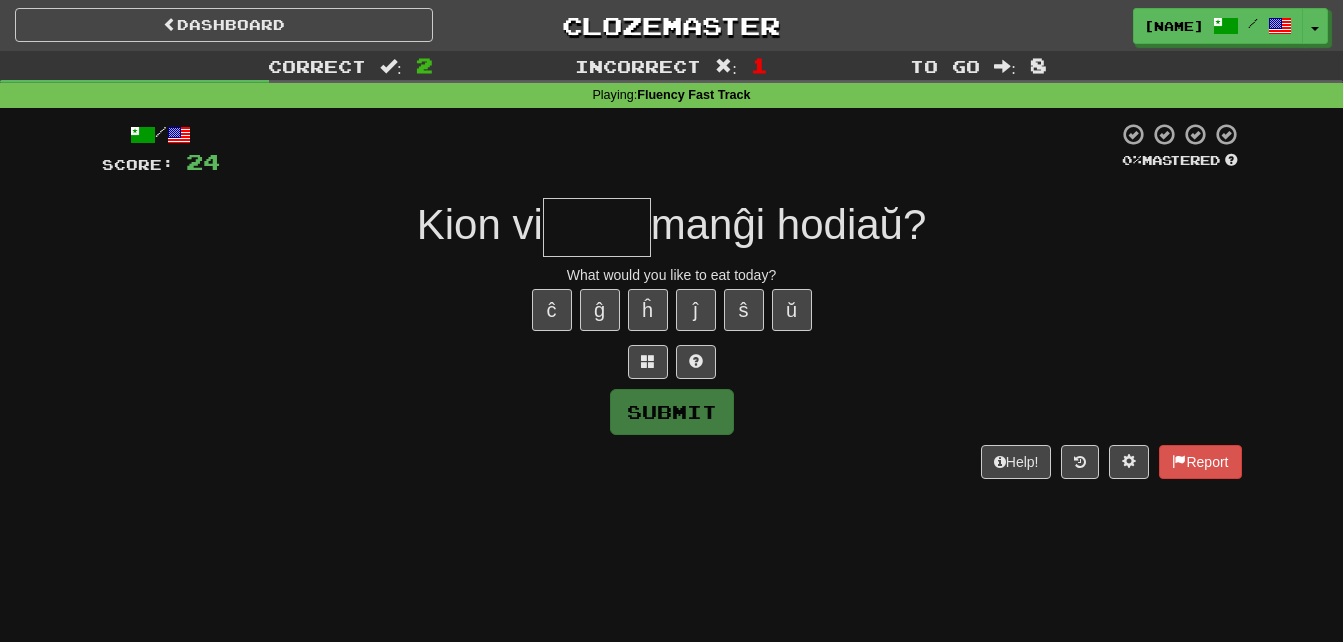 click at bounding box center (597, 227) 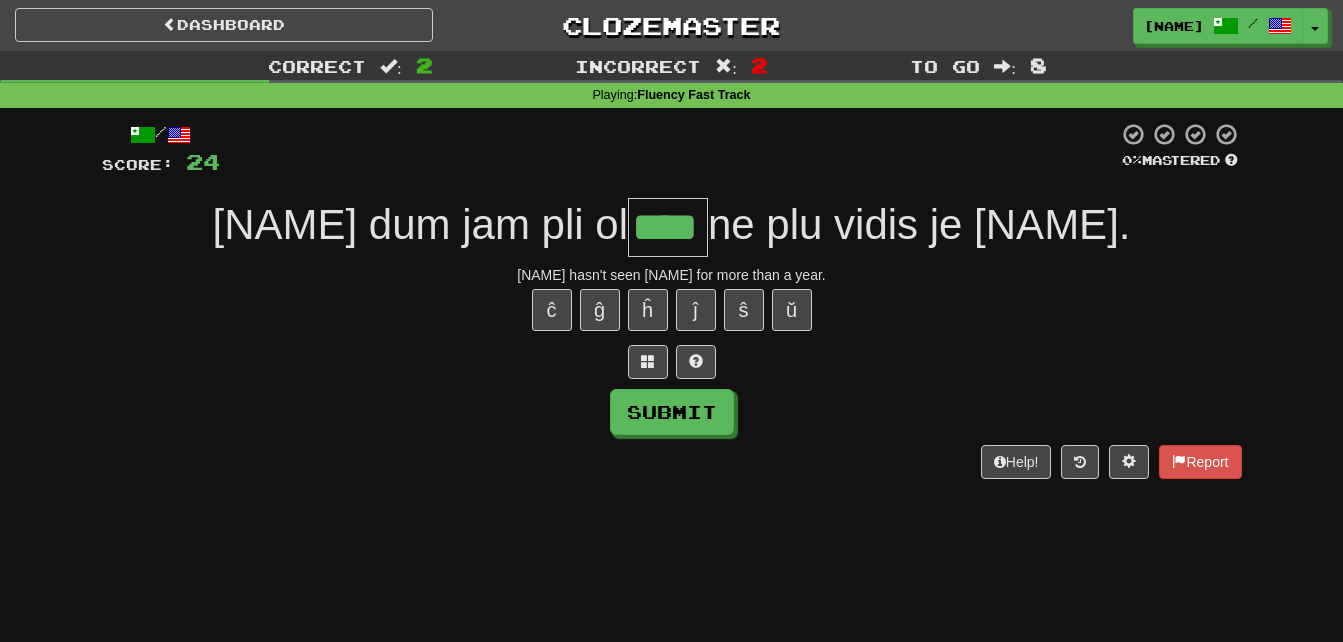 type on "****" 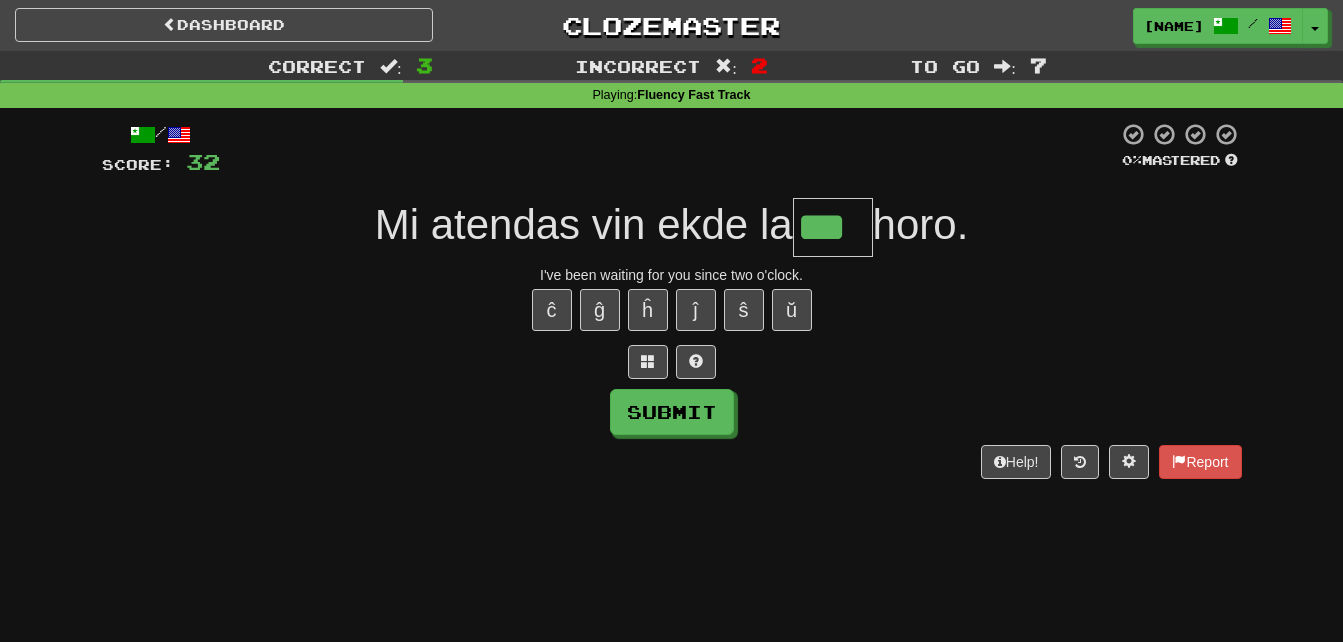 type on "***" 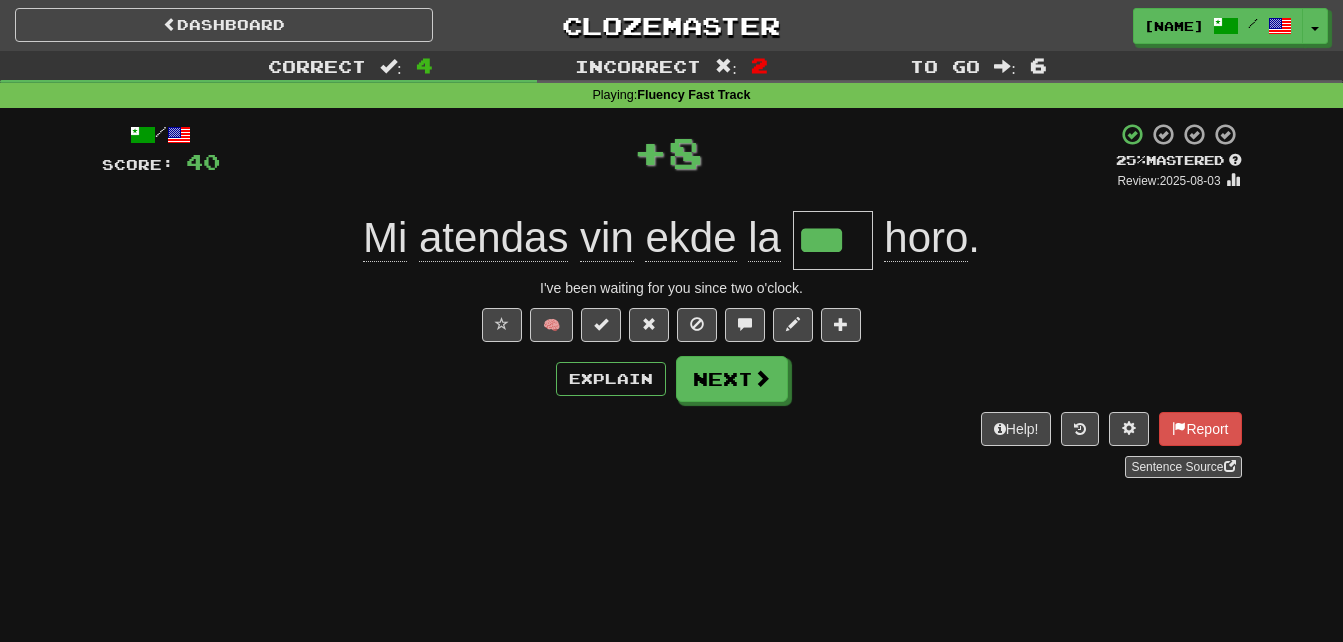 type 